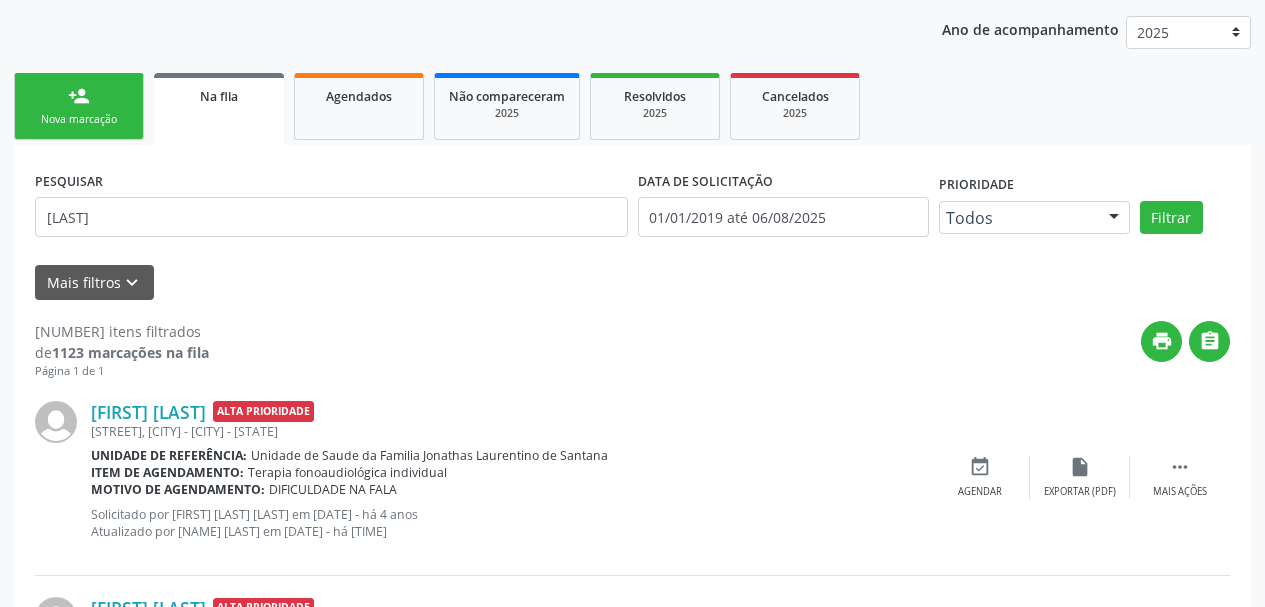 scroll, scrollTop: 0, scrollLeft: 0, axis: both 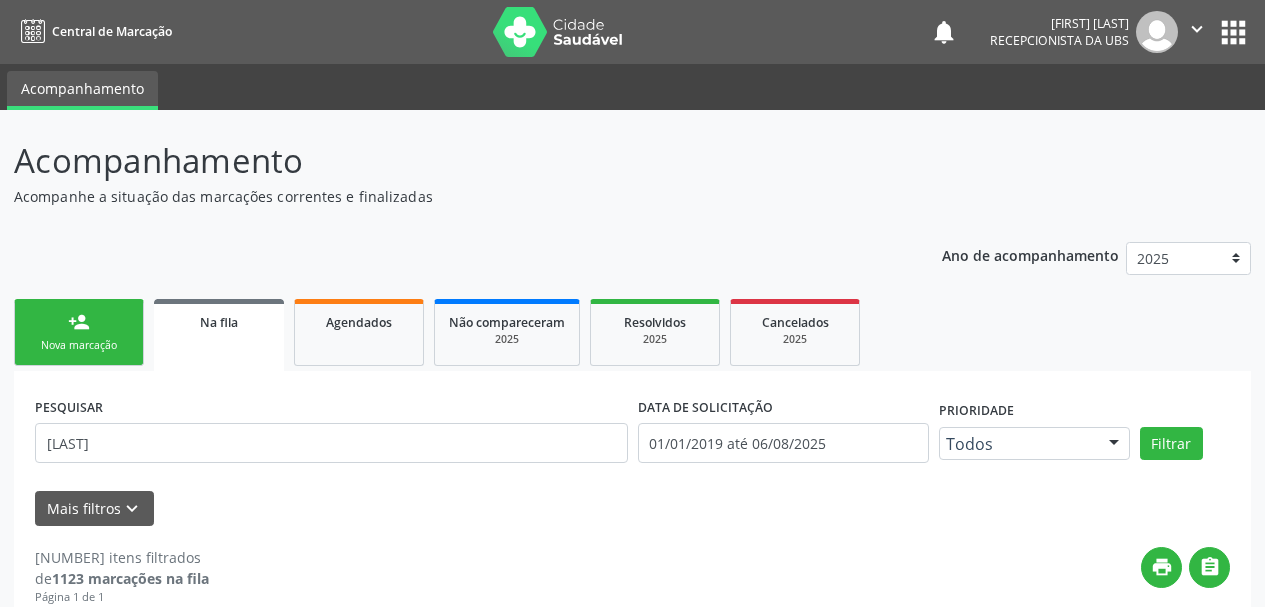 click on "Nova marcação" at bounding box center [79, 345] 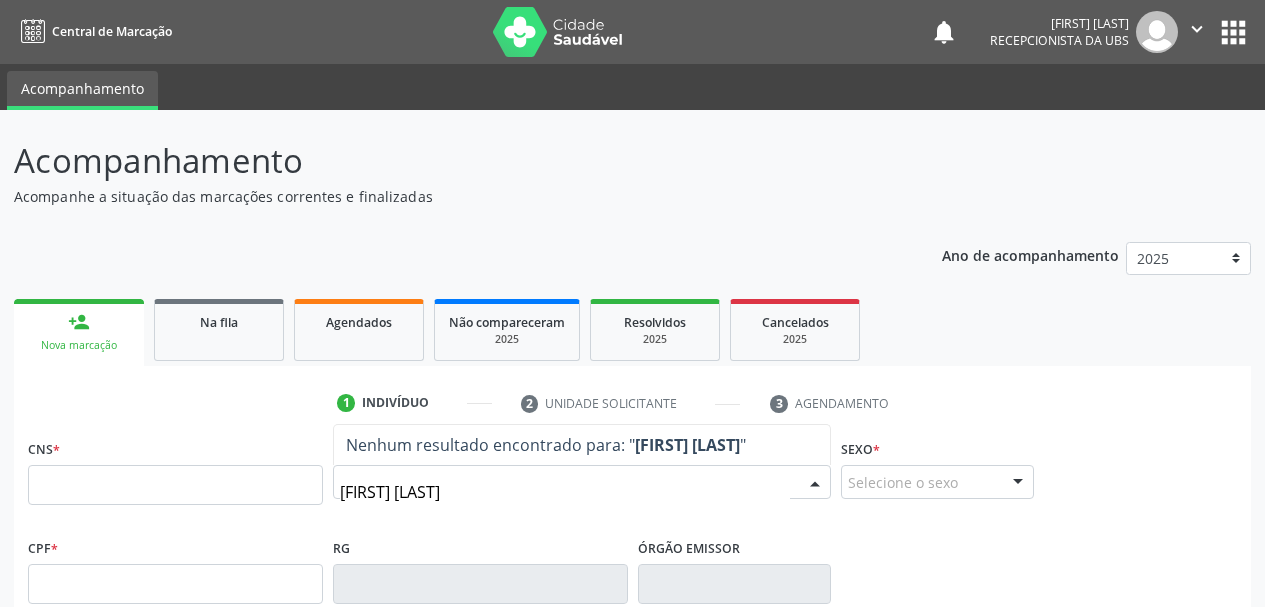 drag, startPoint x: 482, startPoint y: 494, endPoint x: 426, endPoint y: 489, distance: 56.22277 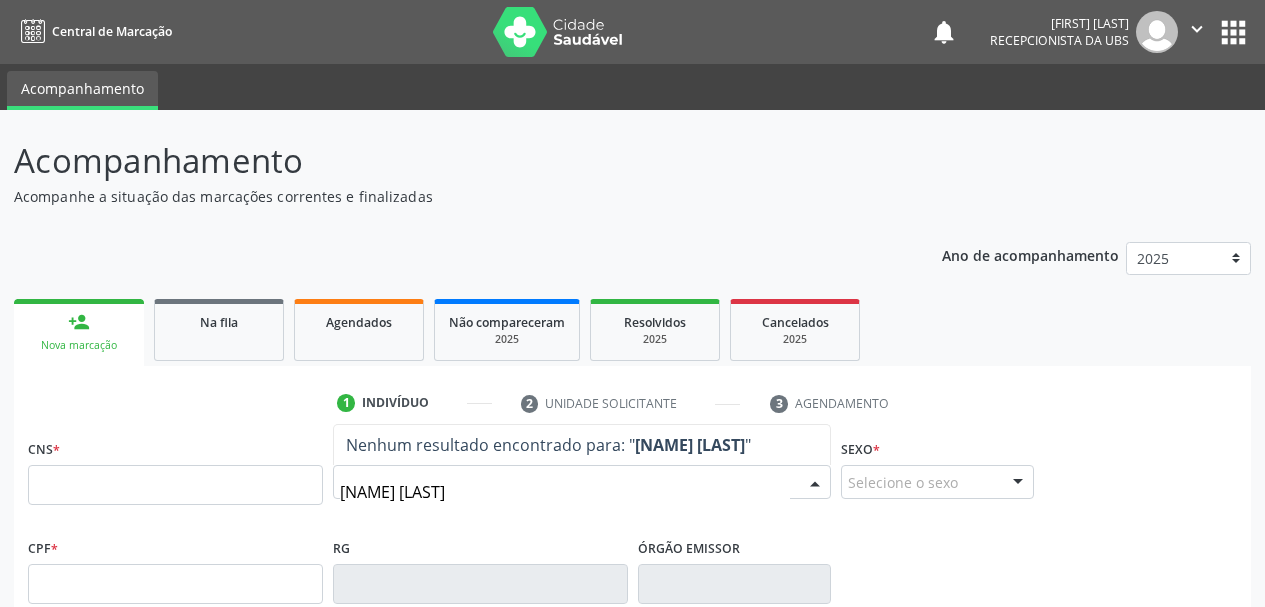 type on "daniel lima" 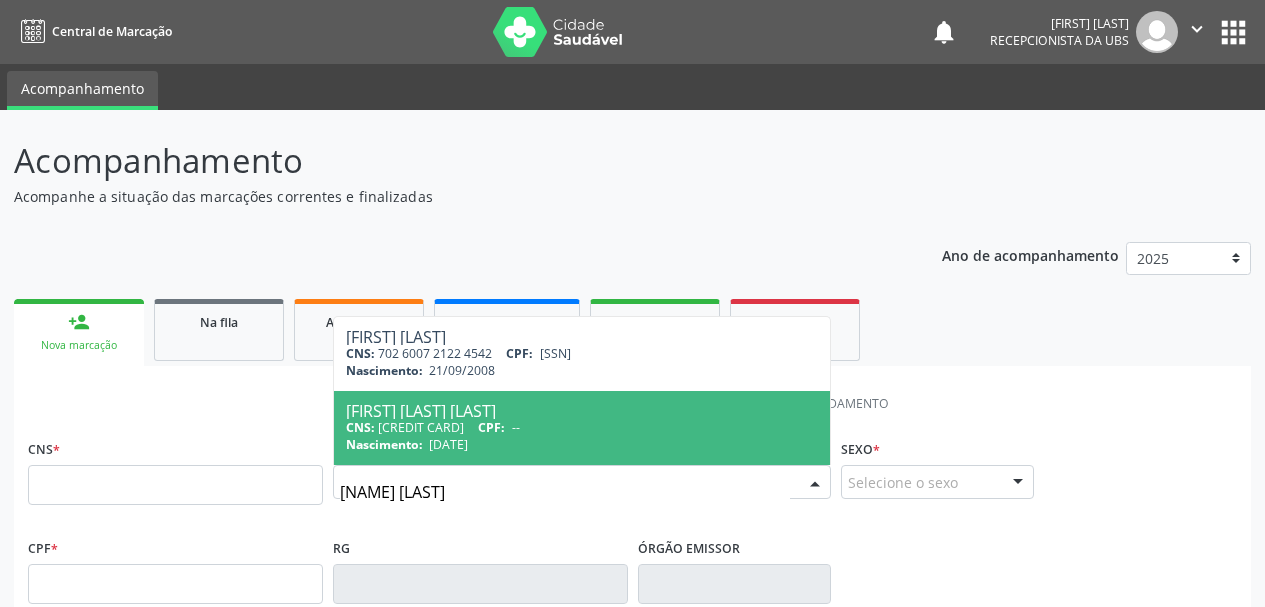 click on "CNS:
709 0028 3098 8416
CPF:    --" at bounding box center (582, 427) 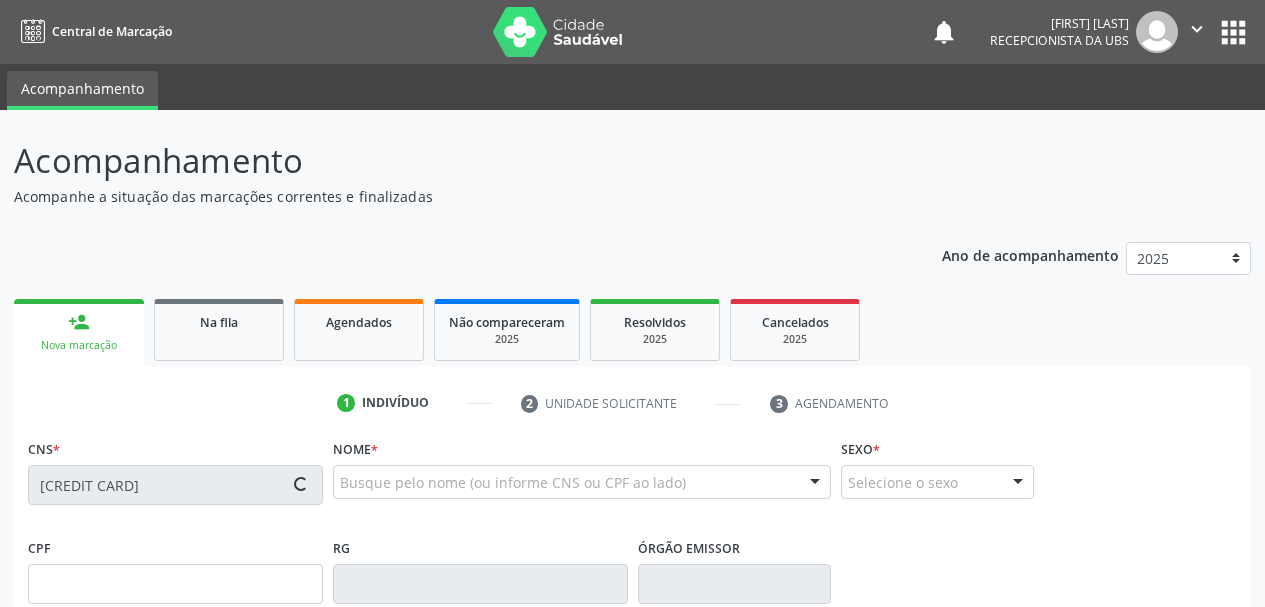 type on "07/07/1999" 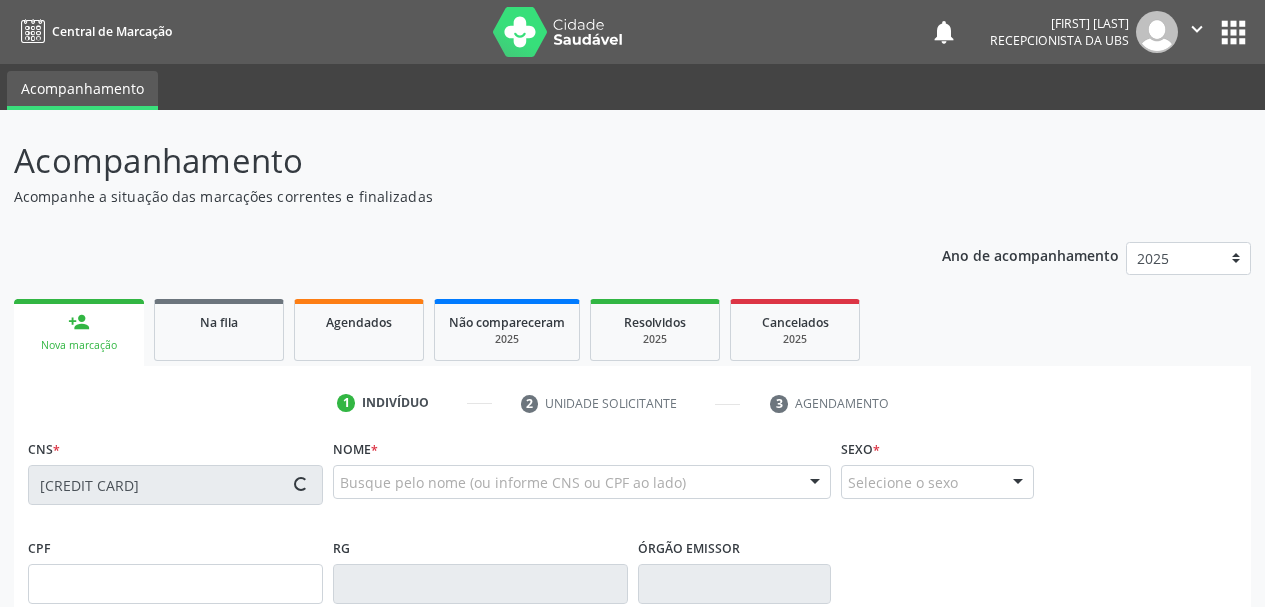 type on "Joselita Lima Neves" 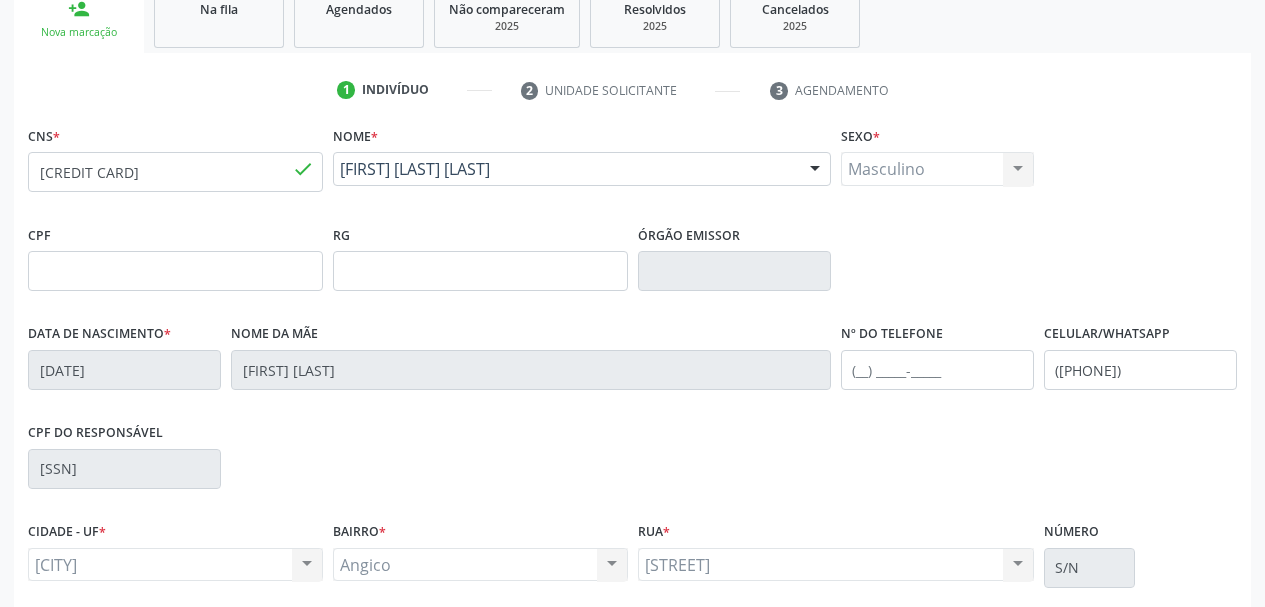 scroll, scrollTop: 477, scrollLeft: 0, axis: vertical 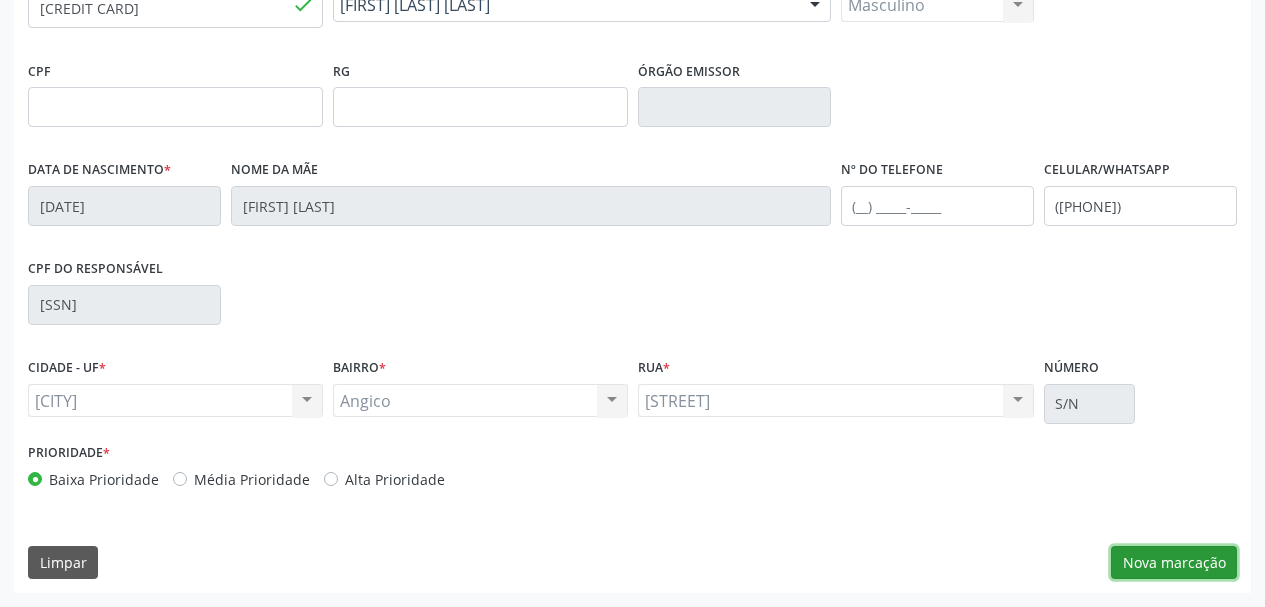 click on "Nova marcação" at bounding box center [1174, 563] 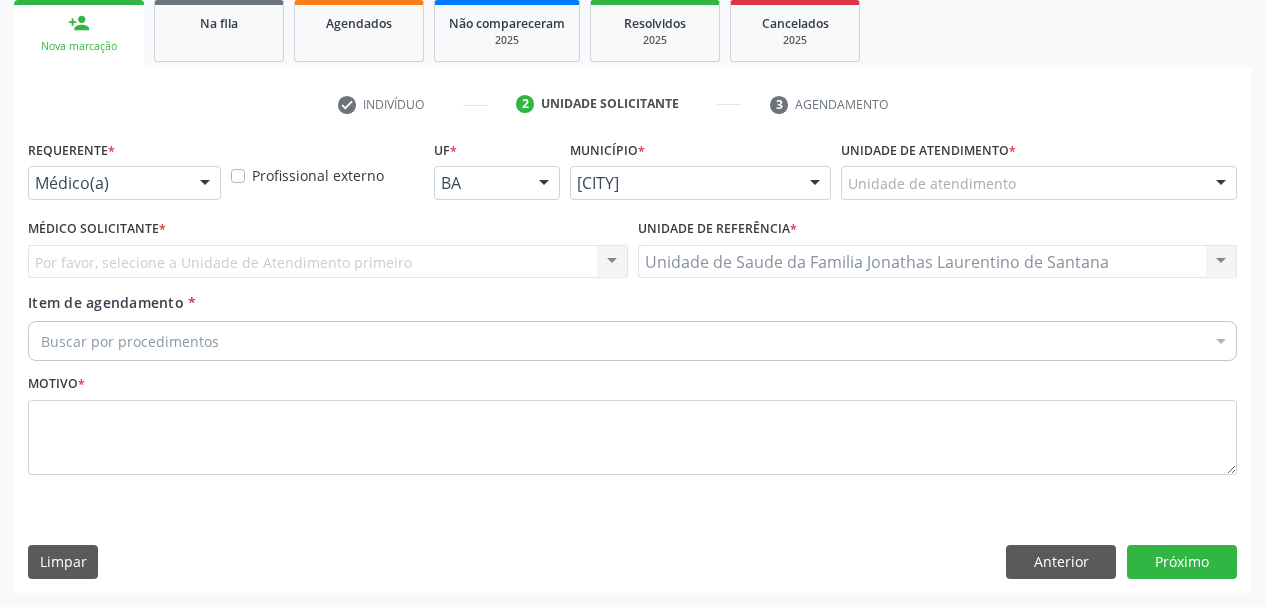 scroll, scrollTop: 299, scrollLeft: 0, axis: vertical 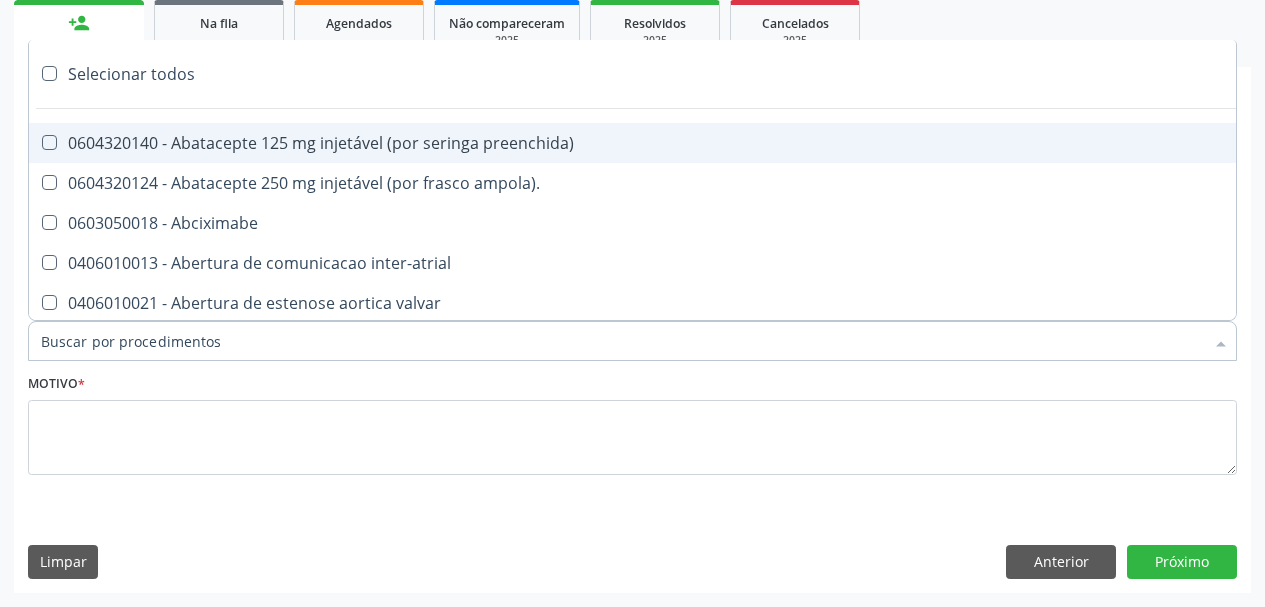 click on "Item de agendamento
*" at bounding box center [622, 341] 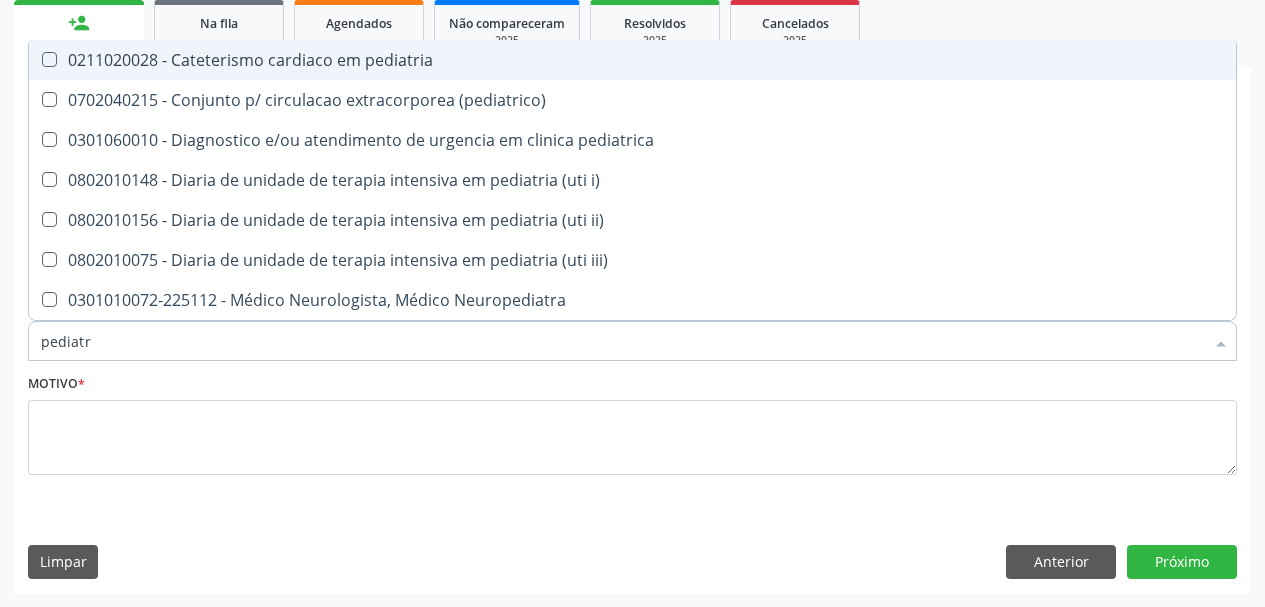 type on "pediatra" 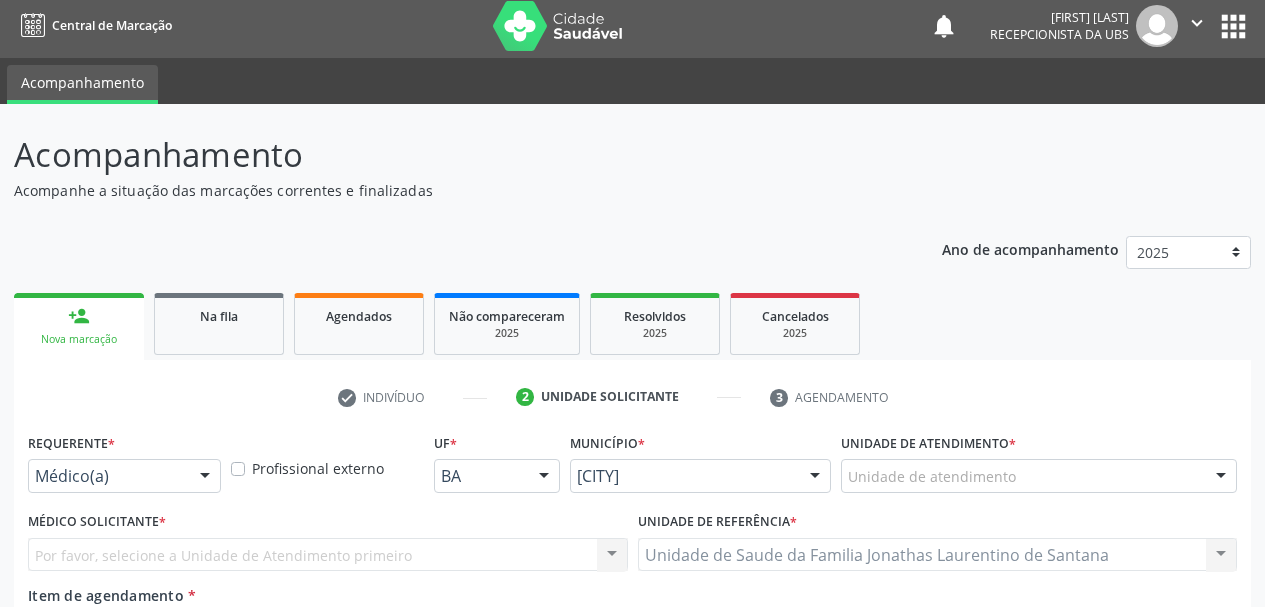 scroll, scrollTop: 0, scrollLeft: 0, axis: both 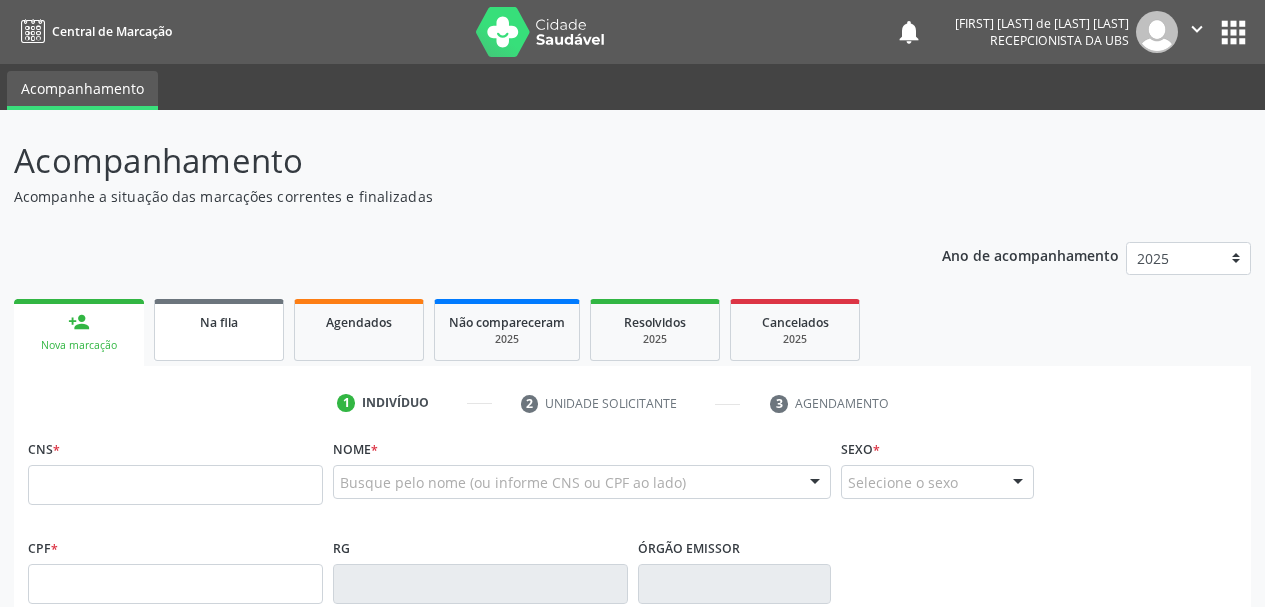 click on "Na fila" at bounding box center [219, 322] 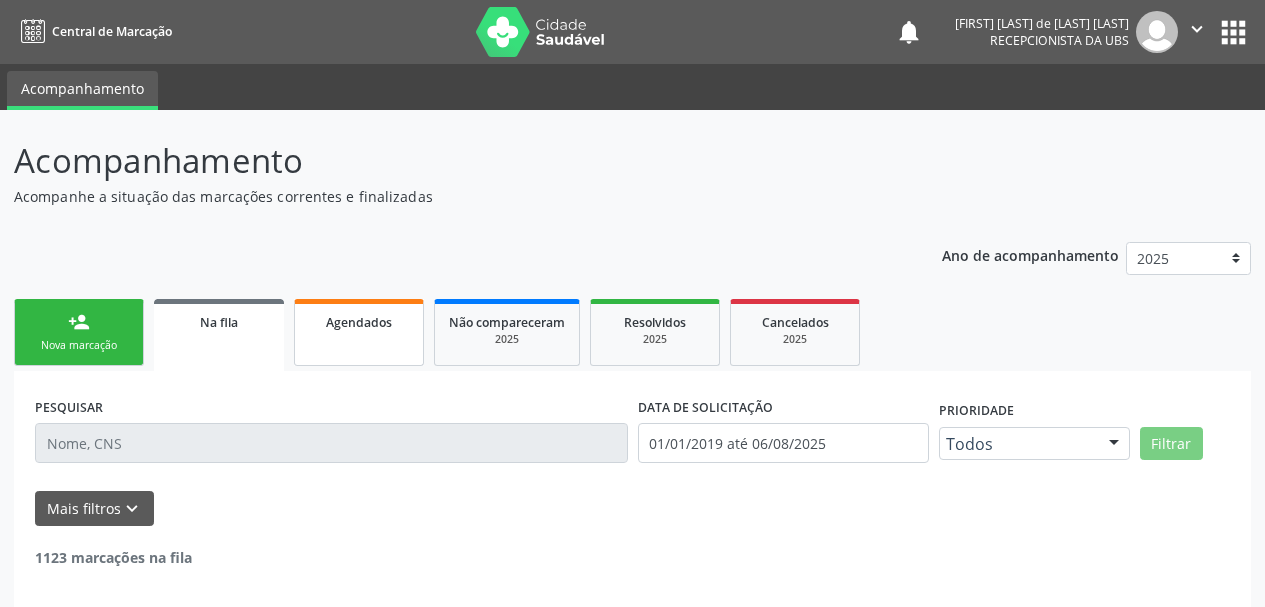 click on "Agendados" at bounding box center [359, 332] 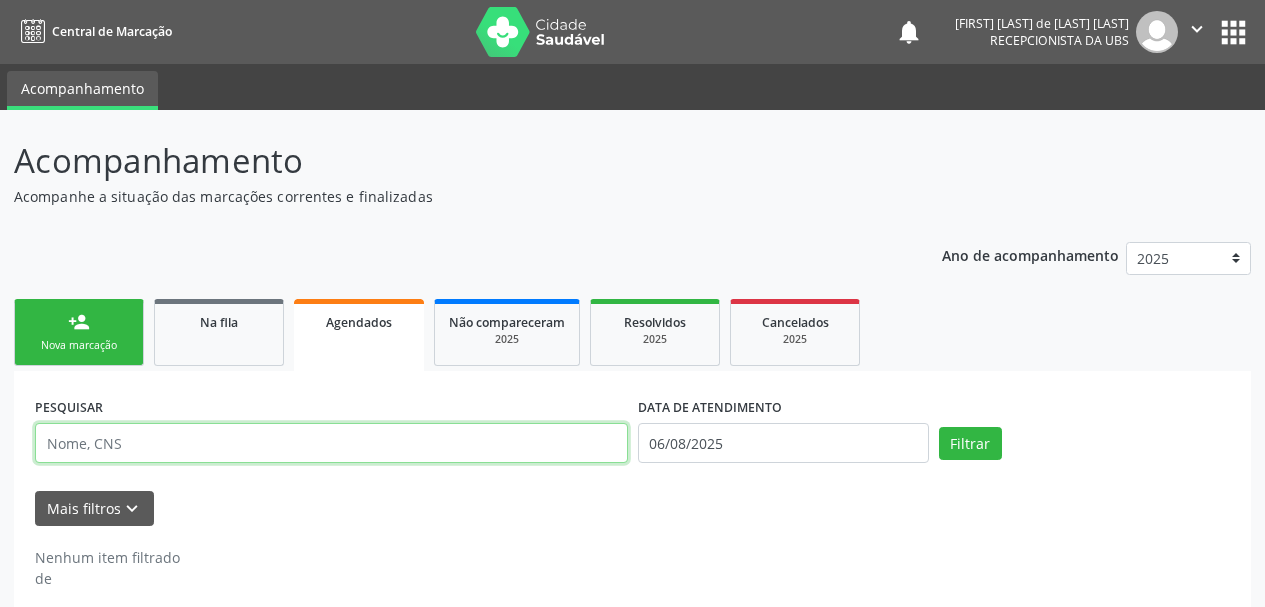 click at bounding box center (331, 443) 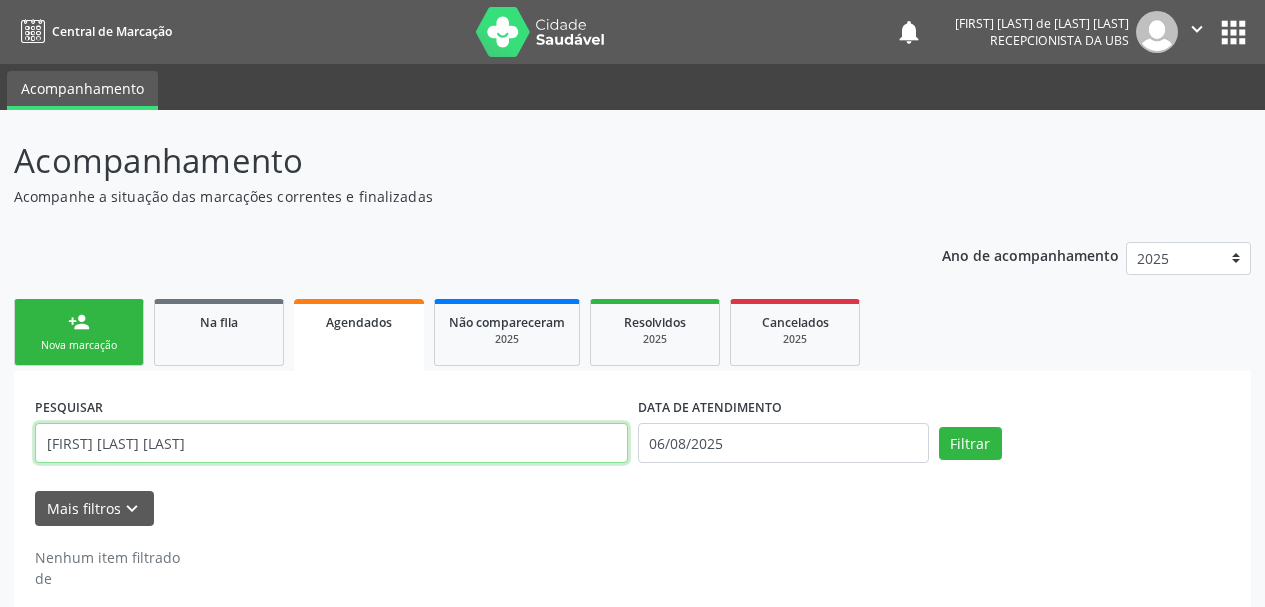 type on "[FIRST] [LAST] [LAST]" 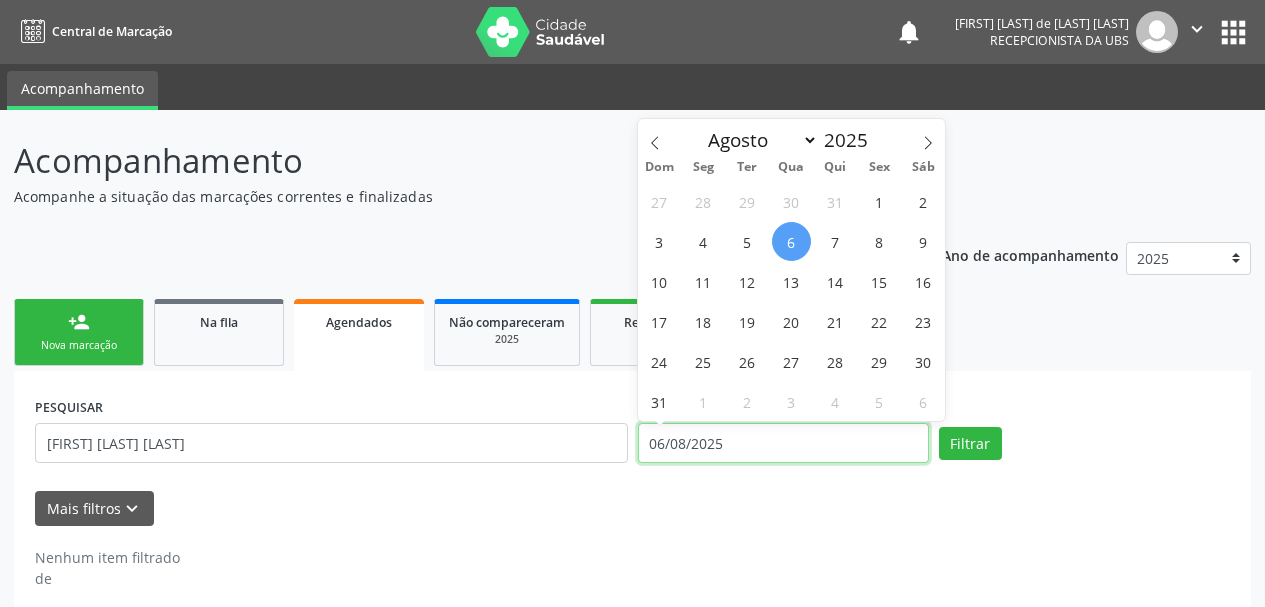 click on "06/08/2025" at bounding box center [783, 443] 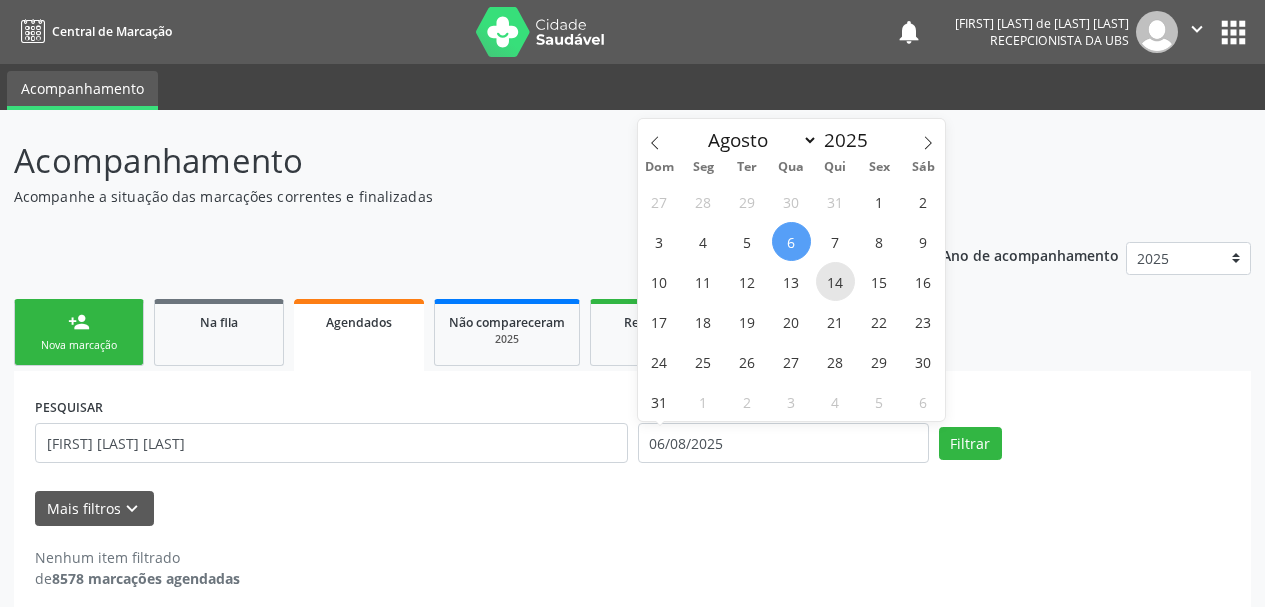 click on "14" at bounding box center (835, 281) 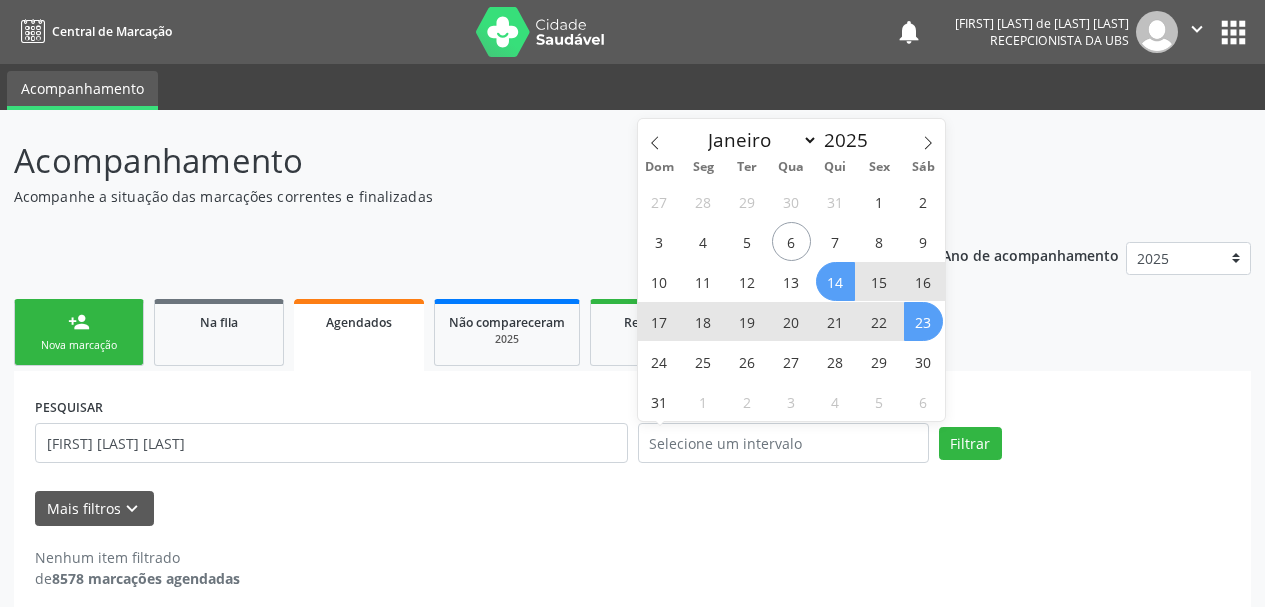 click on "person_add
Nova marcação
Na fila   Agendados   Não compareceram
2025
Resolvidos
2025
Cancelados
2025" at bounding box center [632, 332] 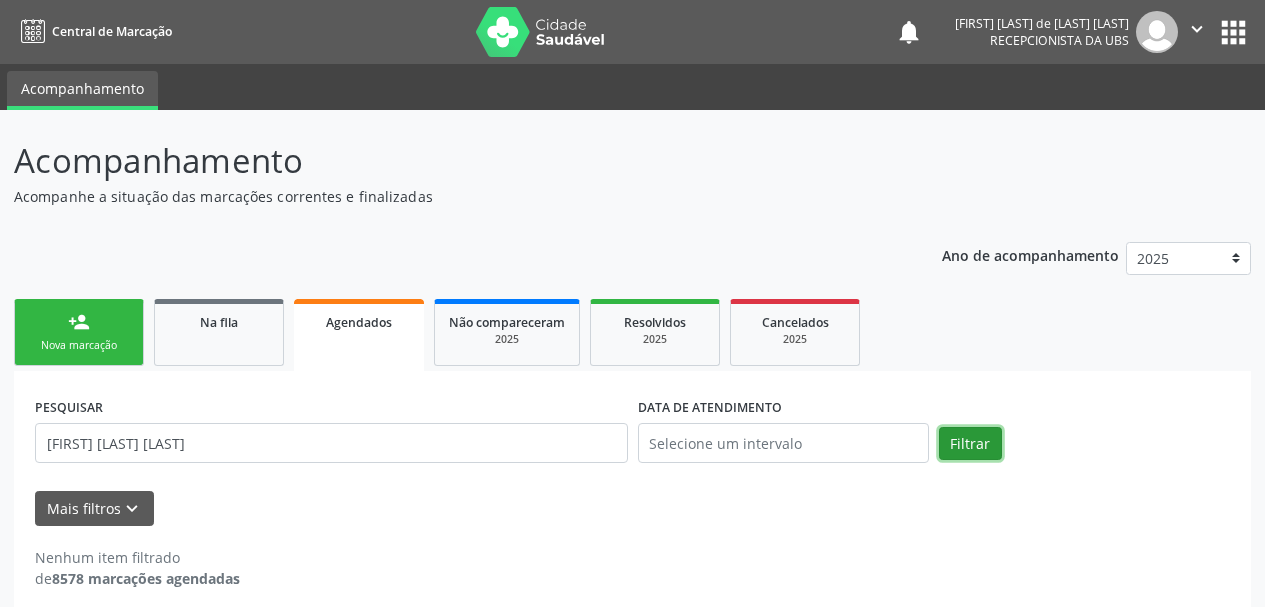 click on "Filtrar" at bounding box center (970, 444) 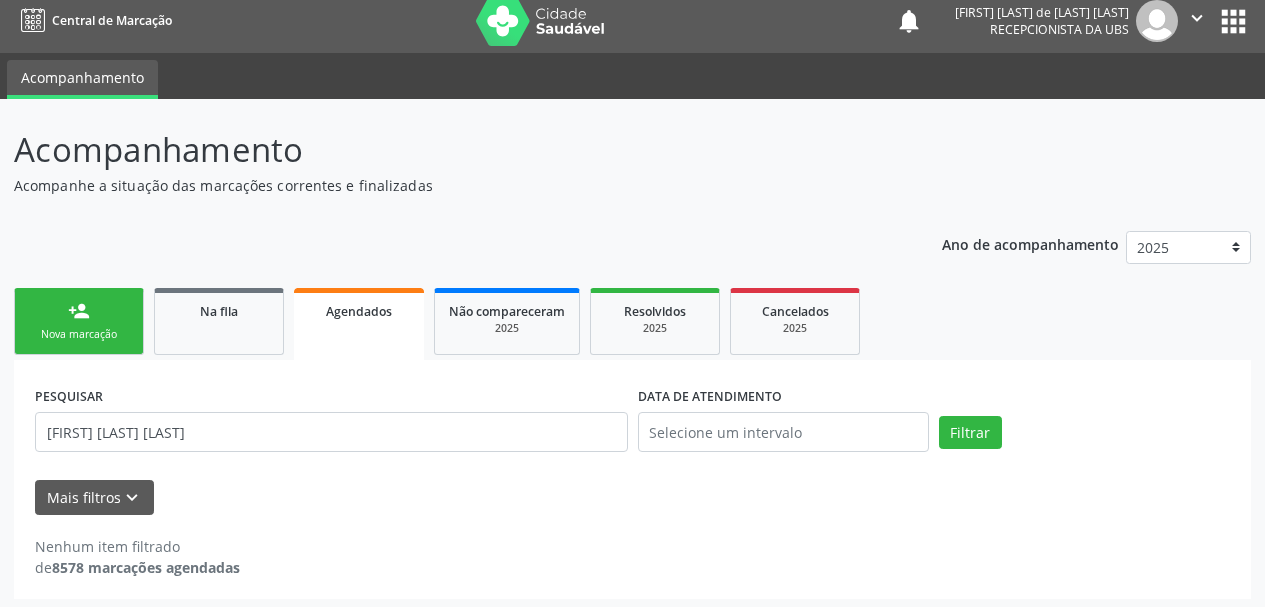 scroll, scrollTop: 17, scrollLeft: 0, axis: vertical 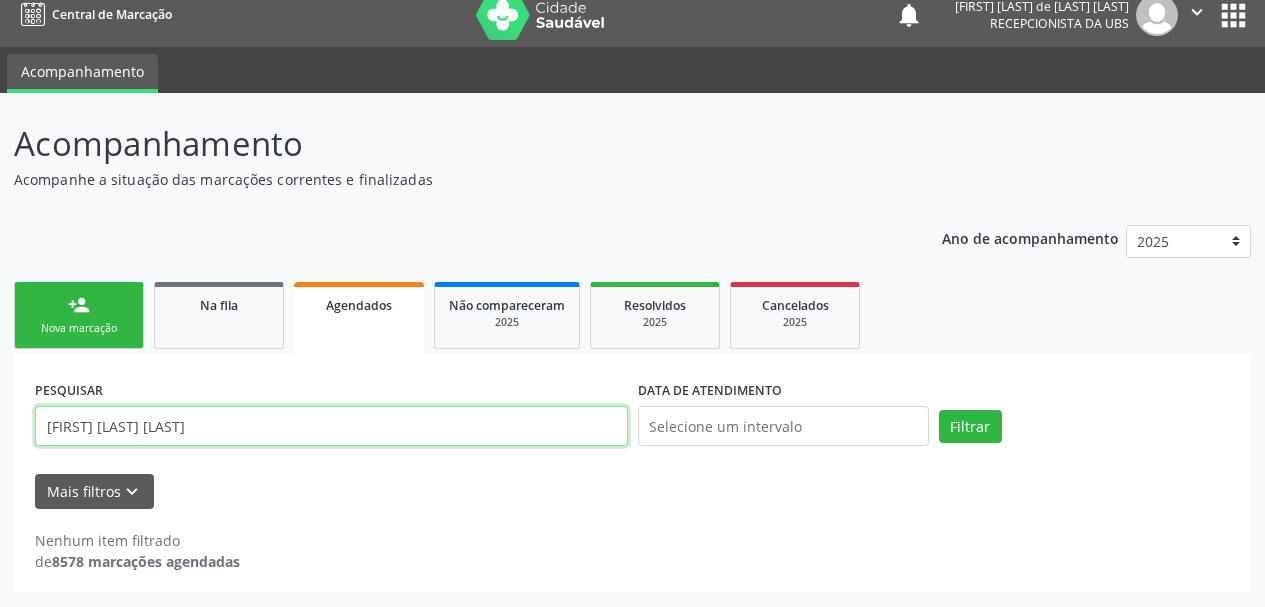 drag, startPoint x: 269, startPoint y: 430, endPoint x: 183, endPoint y: 427, distance: 86.05231 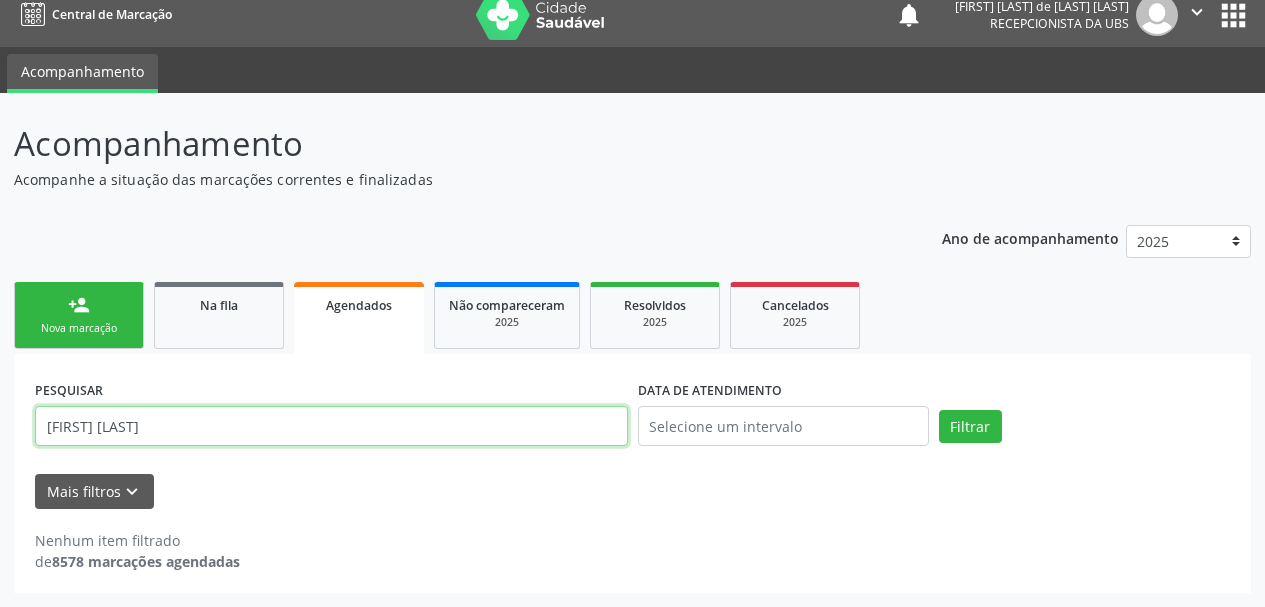 click on "Filtrar" at bounding box center (970, 427) 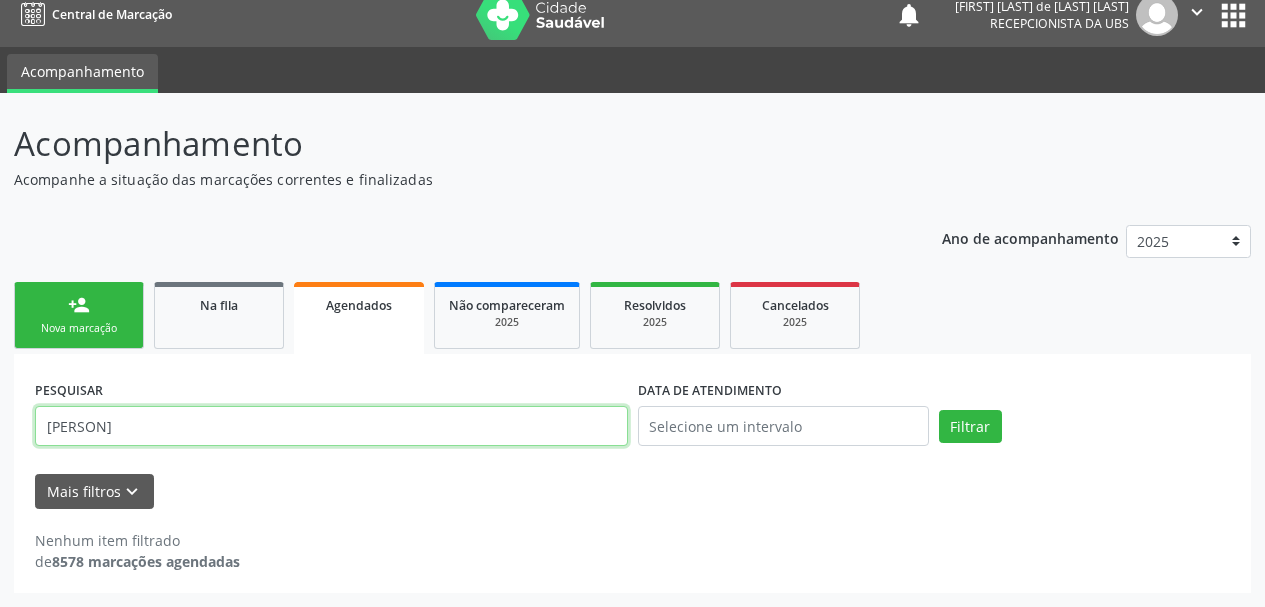 type on "[PERSON]" 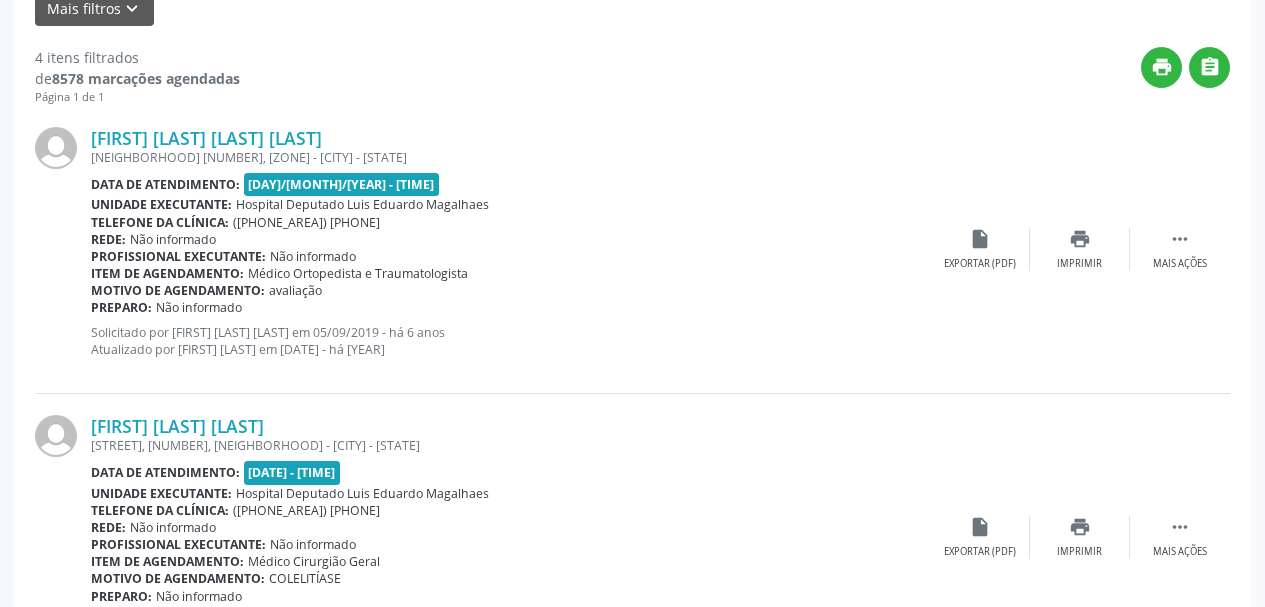 scroll, scrollTop: 0, scrollLeft: 0, axis: both 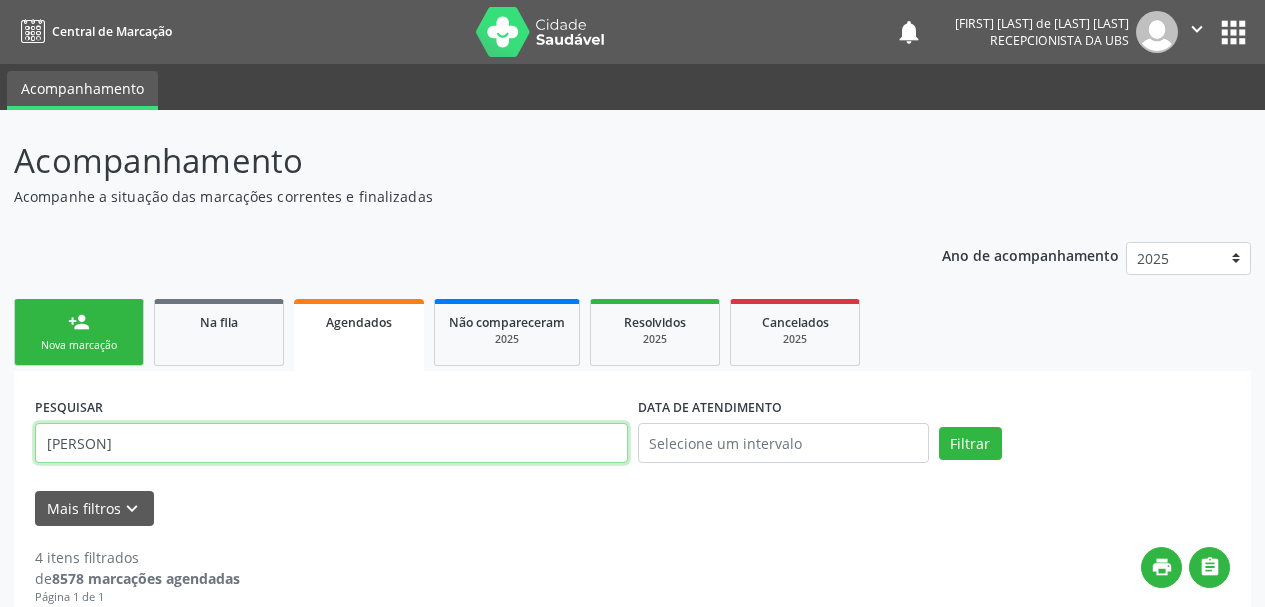 drag, startPoint x: 192, startPoint y: 429, endPoint x: 0, endPoint y: 438, distance: 192.21082 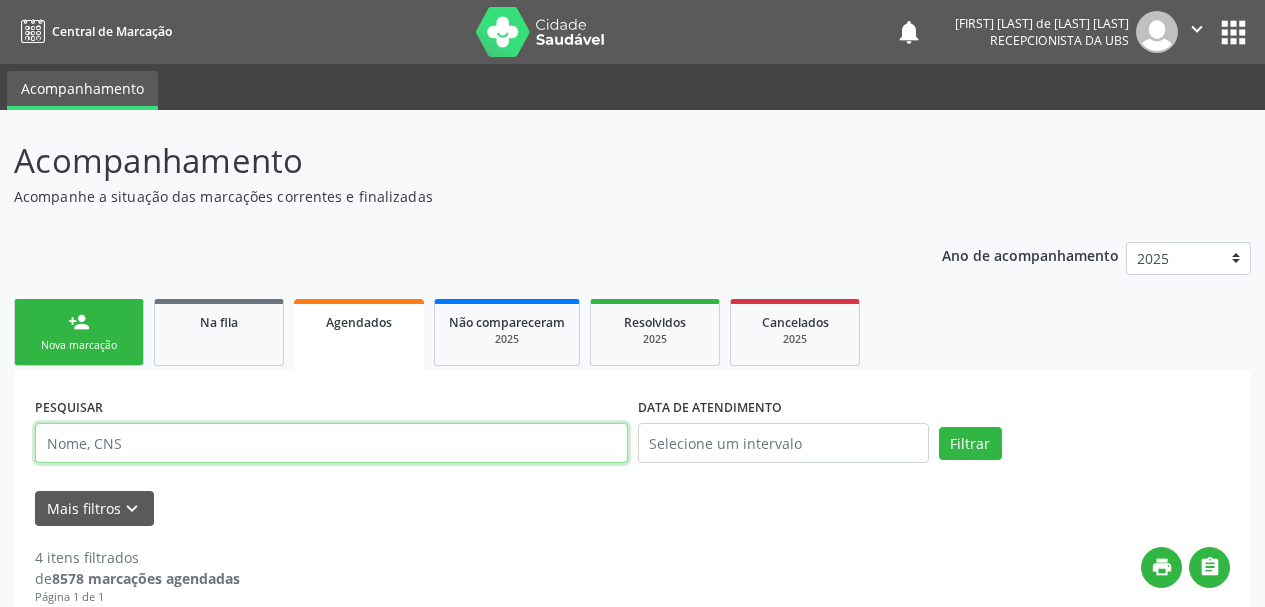 type 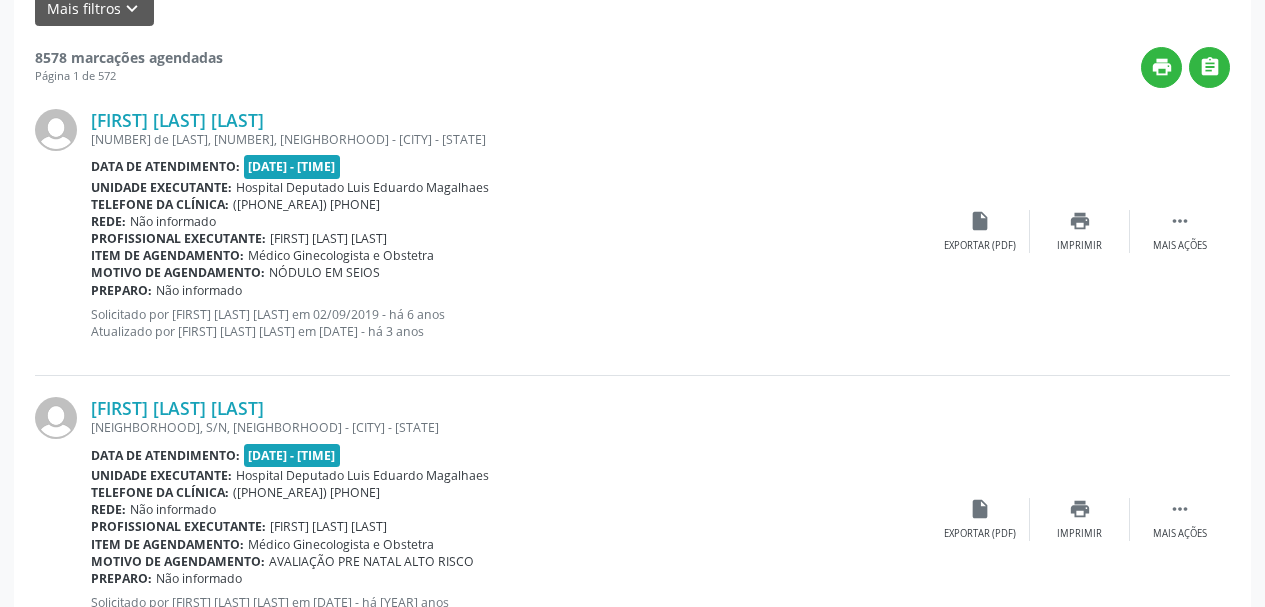 scroll, scrollTop: 0, scrollLeft: 0, axis: both 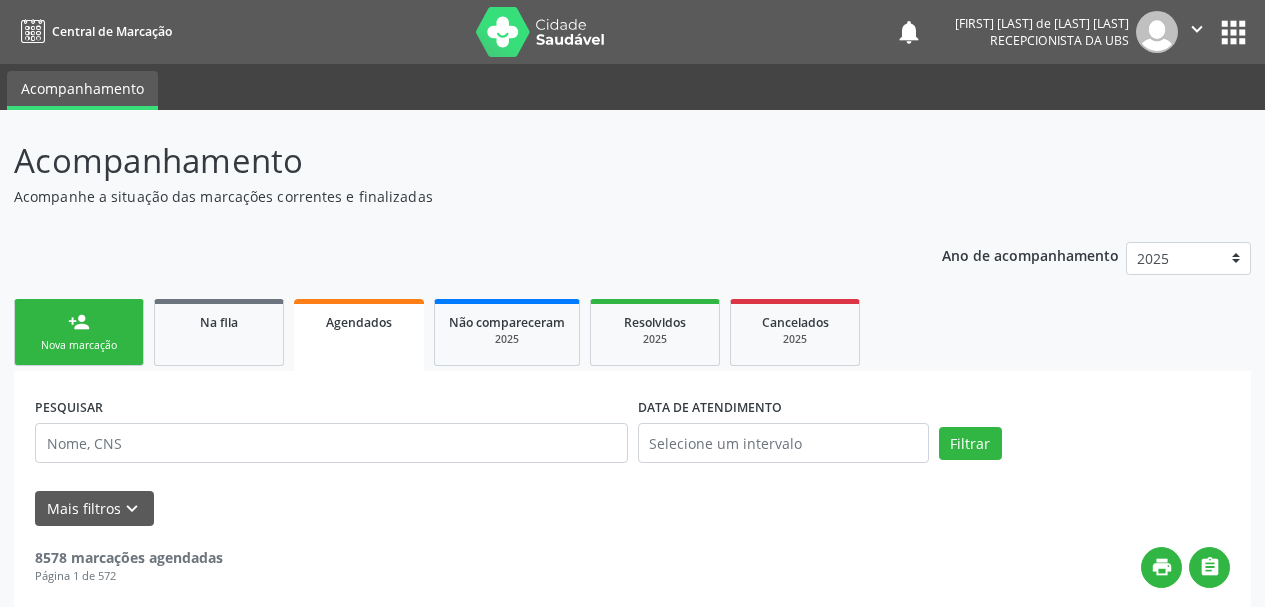 click on "person_add
Nova marcação" at bounding box center [79, 332] 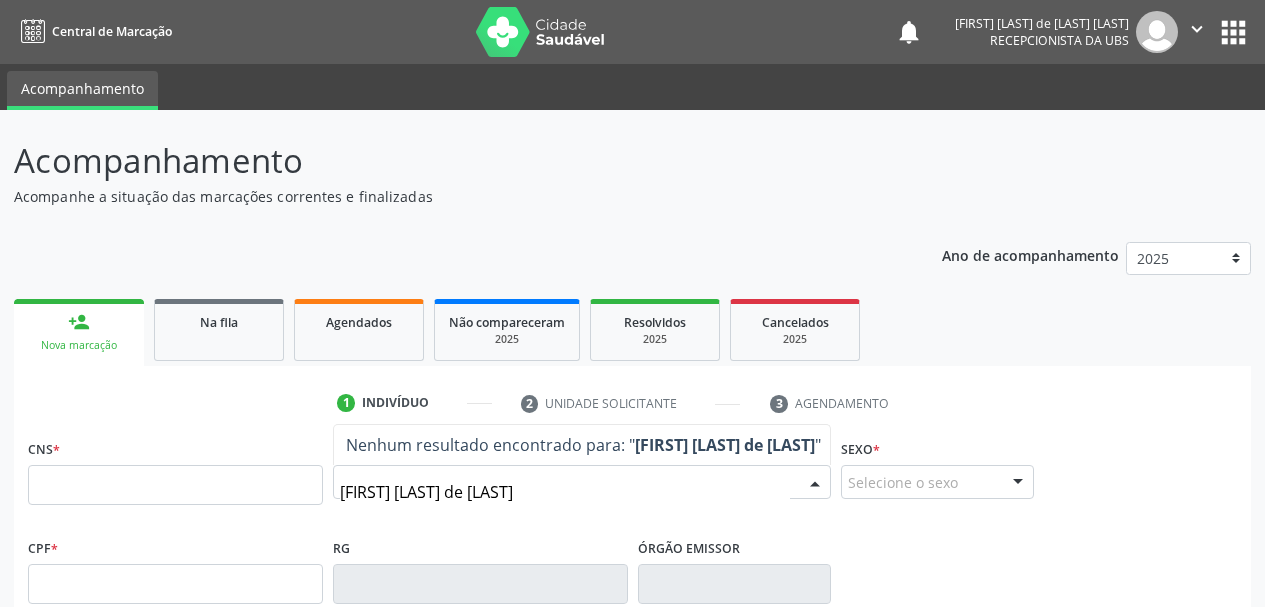 type on "[FIRST] [LAST] [LAST]" 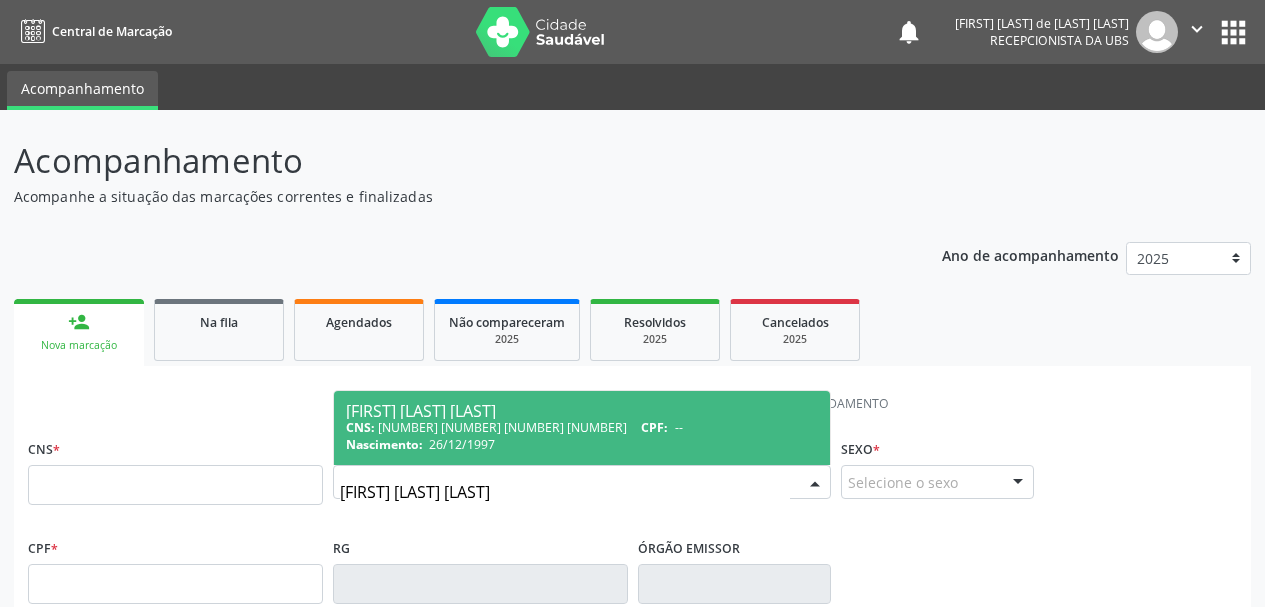 click on "CNS:
[NUMBER] [NUMBER] [NUMBER] [NUMBER]
CPF:    --" at bounding box center (582, 427) 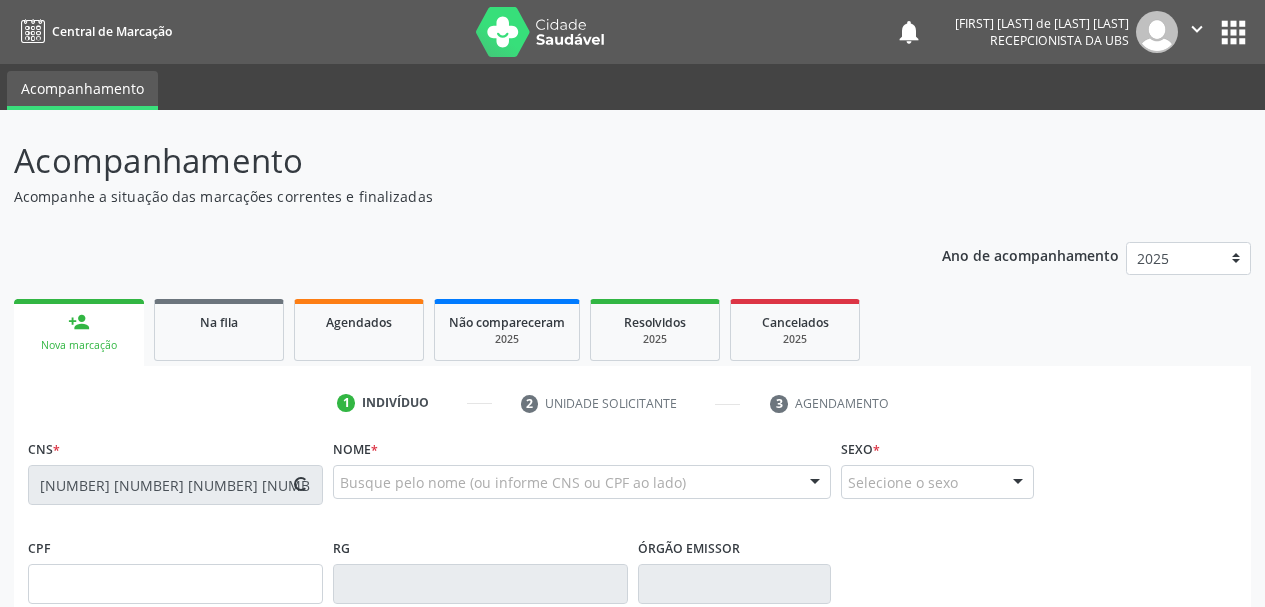type on "26/12/1997" 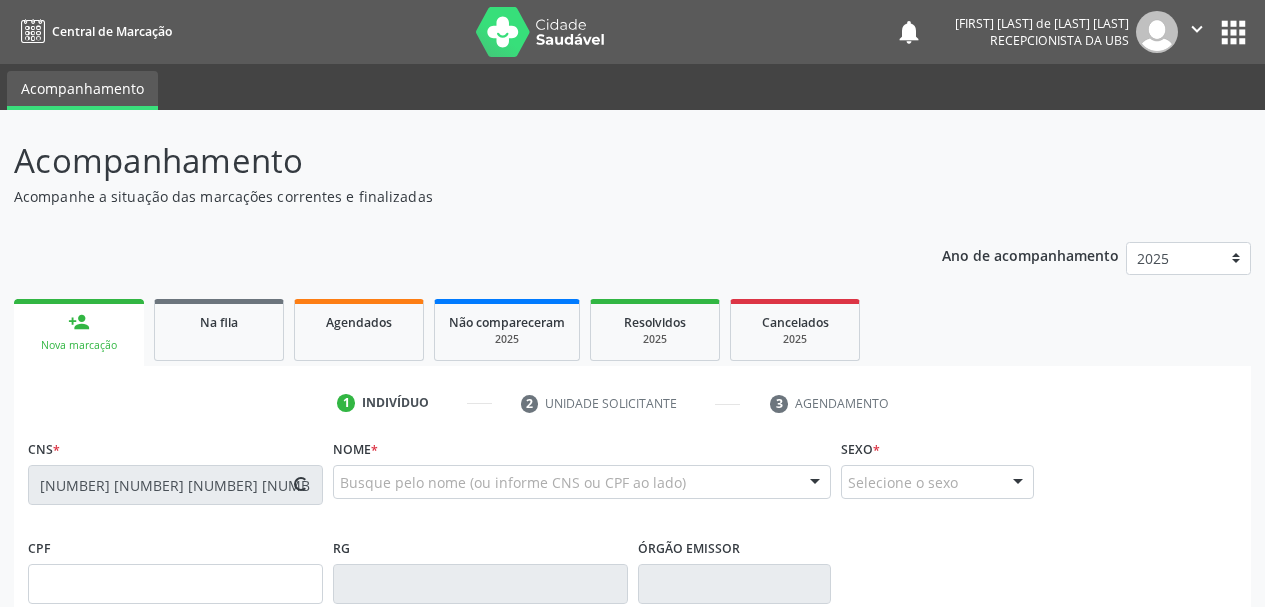 type on "[FIRST] [FIRST] [LAST]" 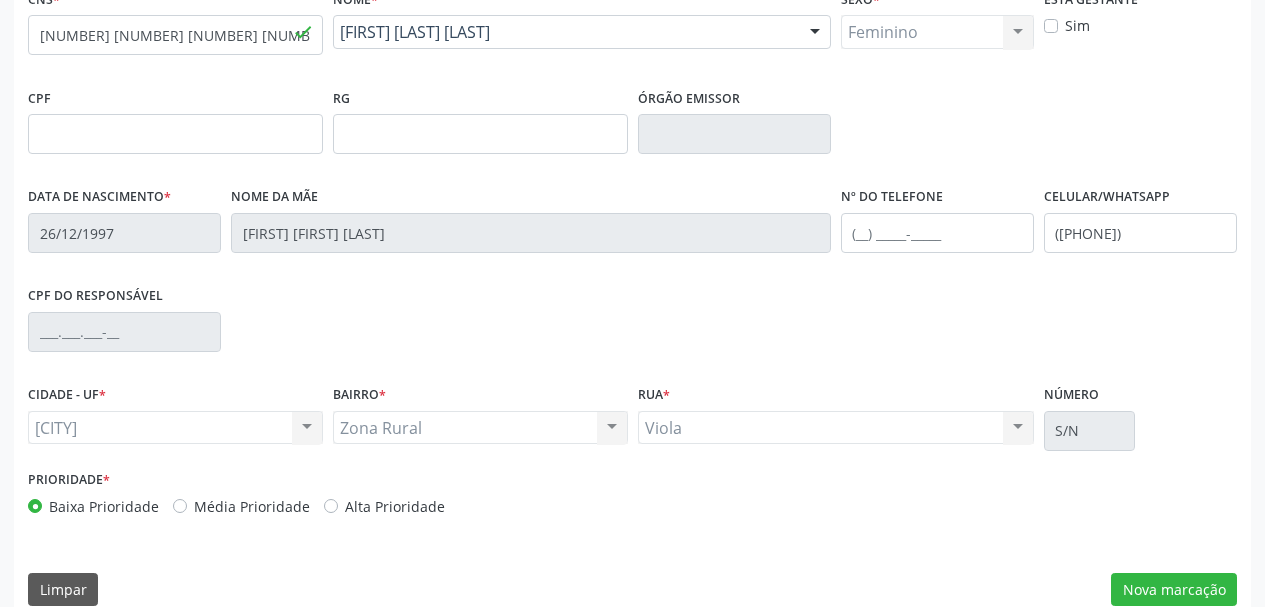 scroll, scrollTop: 477, scrollLeft: 0, axis: vertical 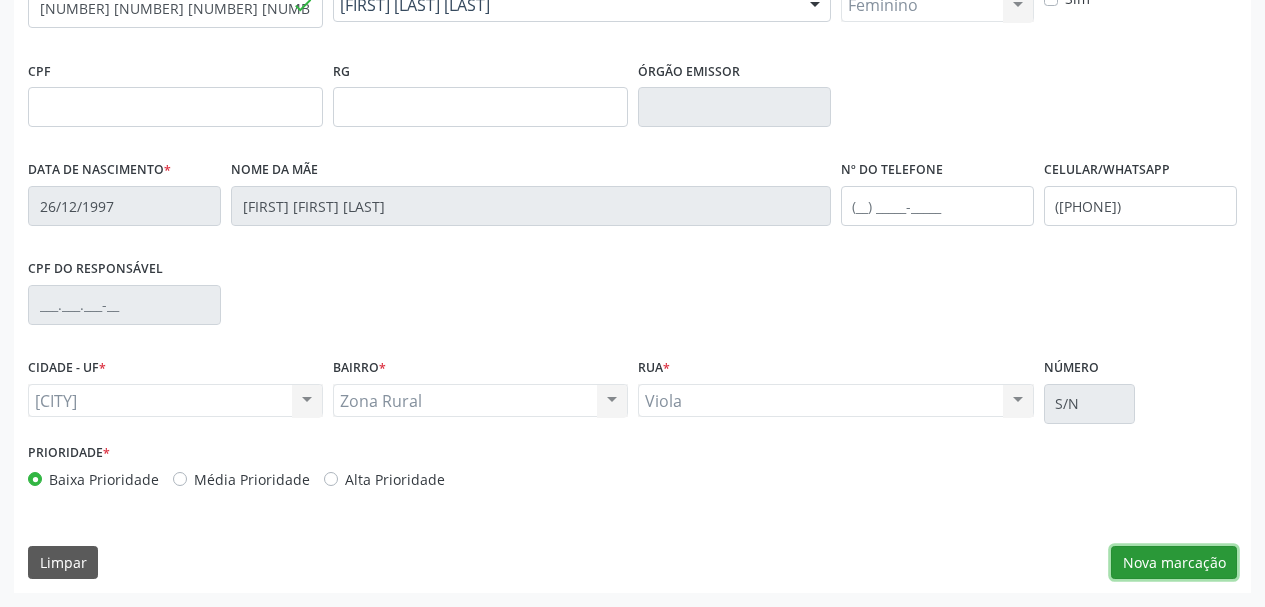 click on "Nova marcação" at bounding box center [1174, 563] 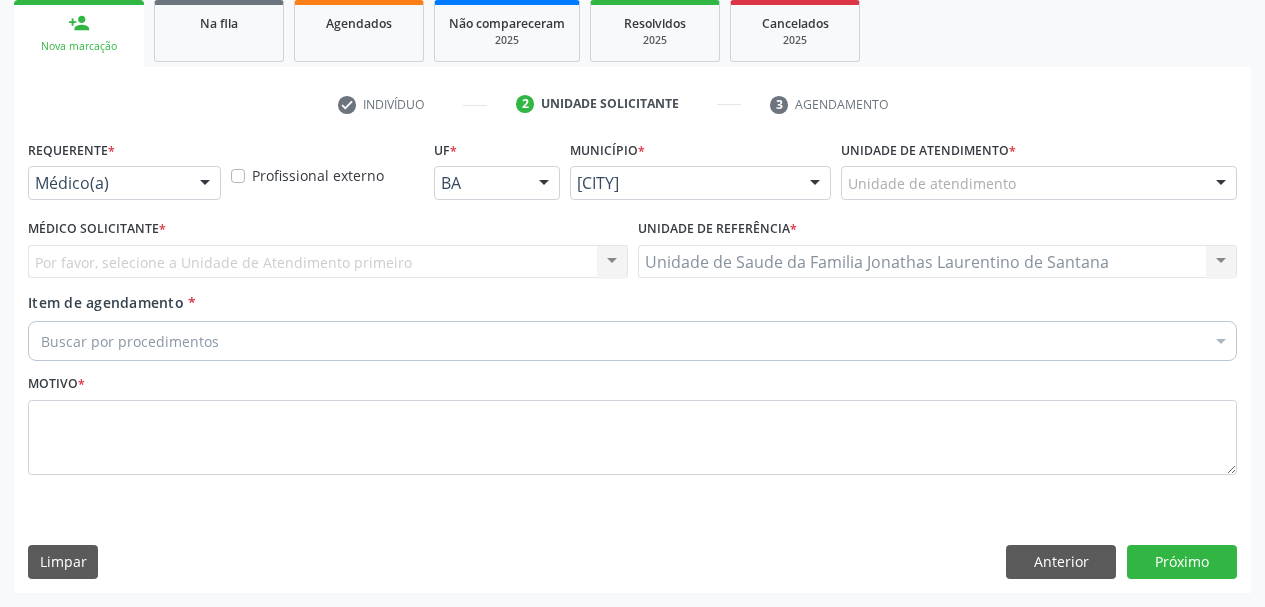 scroll, scrollTop: 299, scrollLeft: 0, axis: vertical 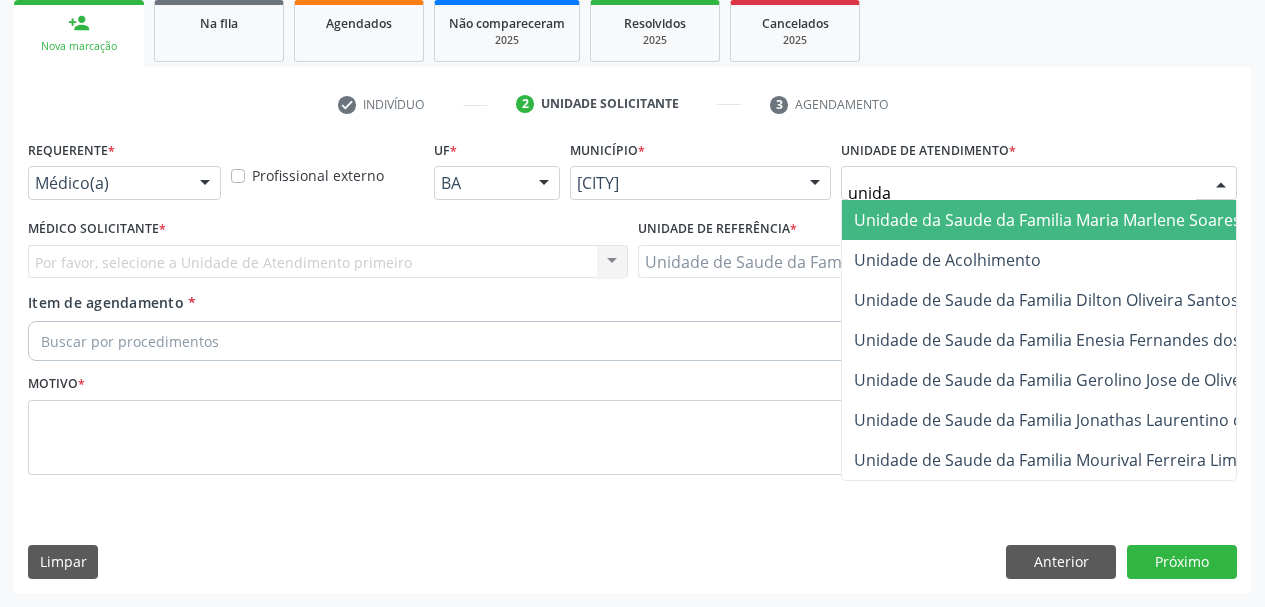 type on "unidad" 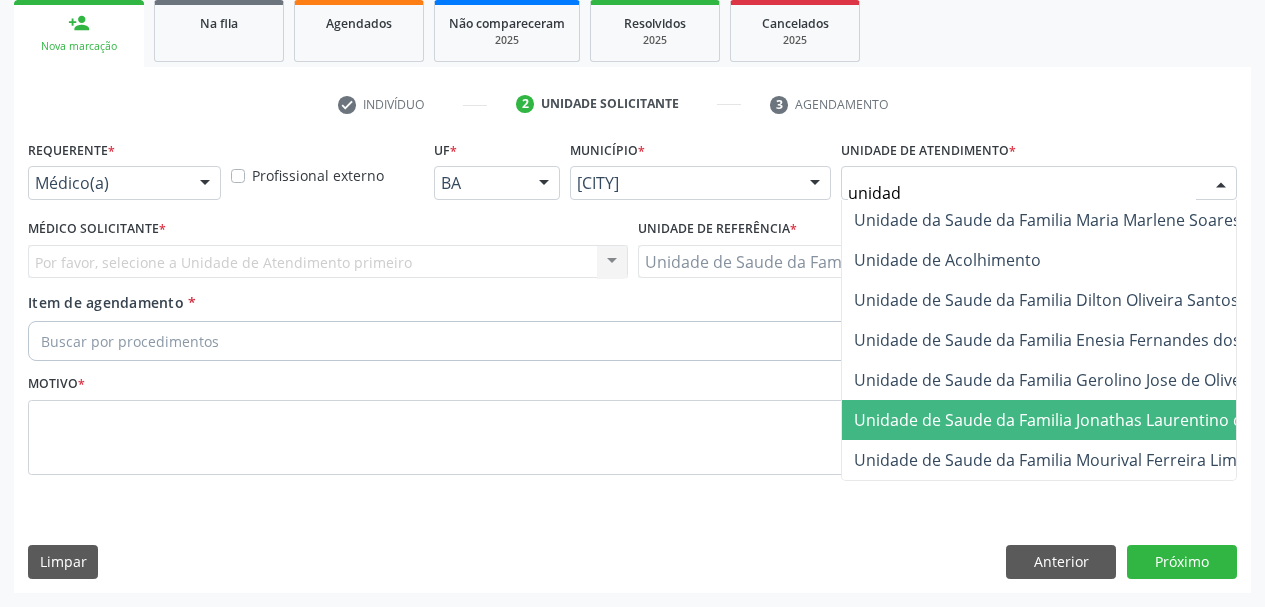 click on "Unidade de Saude da Familia Jonathas Laurentino de Santana" at bounding box center (1086, 420) 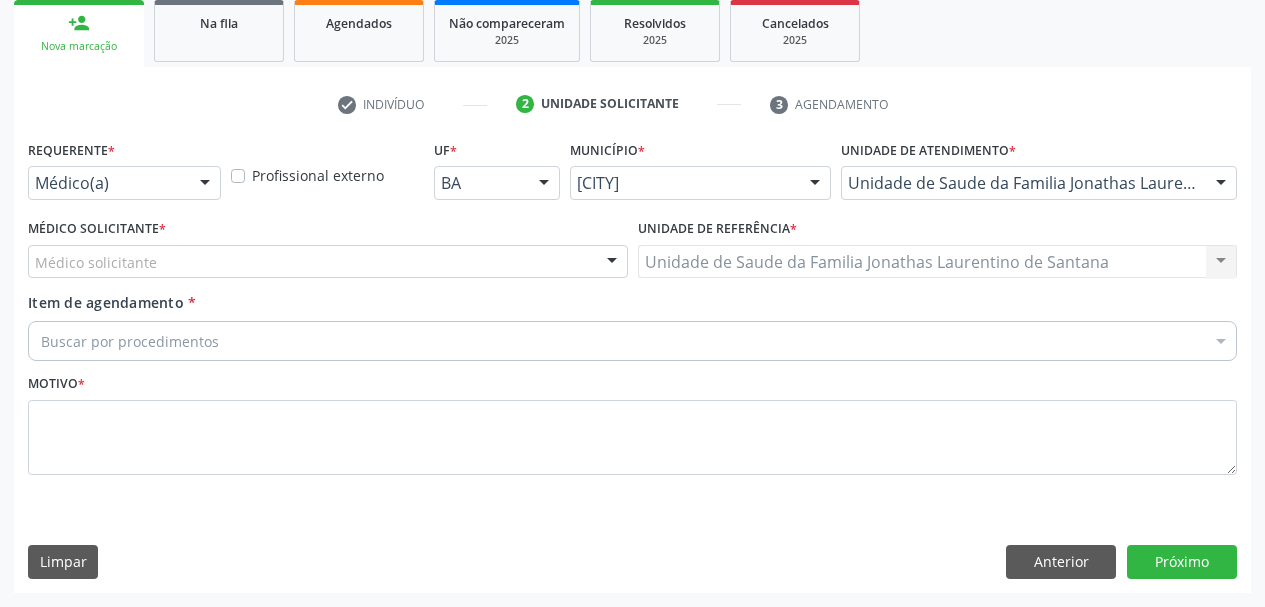 click on "Médico solicitante" at bounding box center (328, 262) 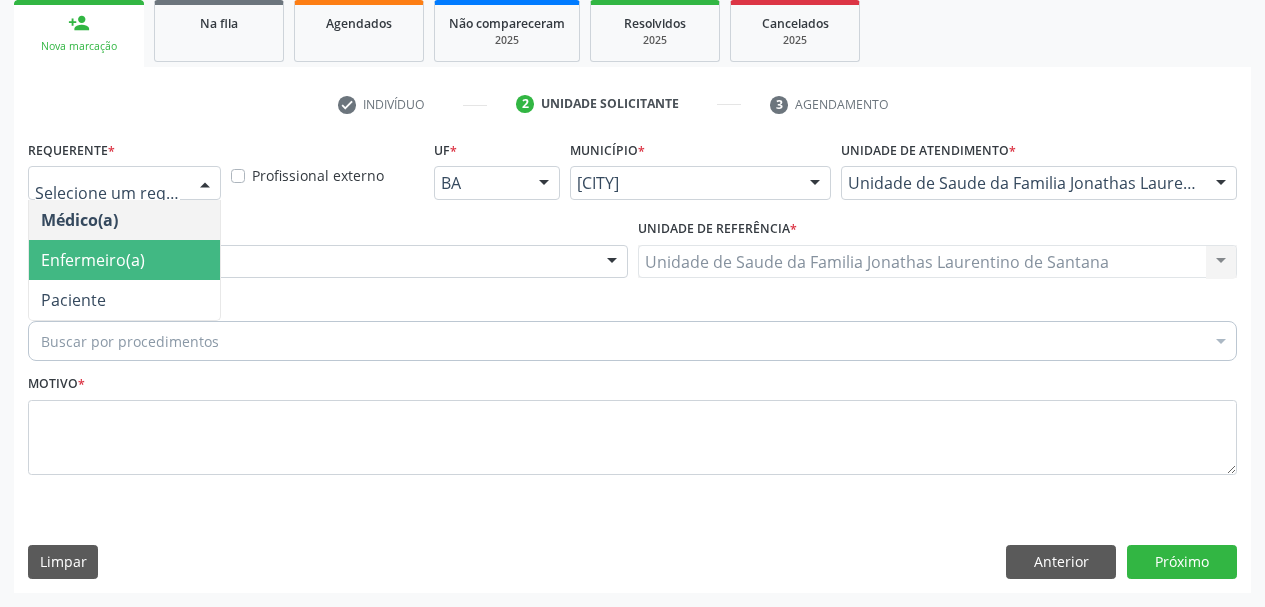 click on "Enfermeiro(a)" at bounding box center (93, 260) 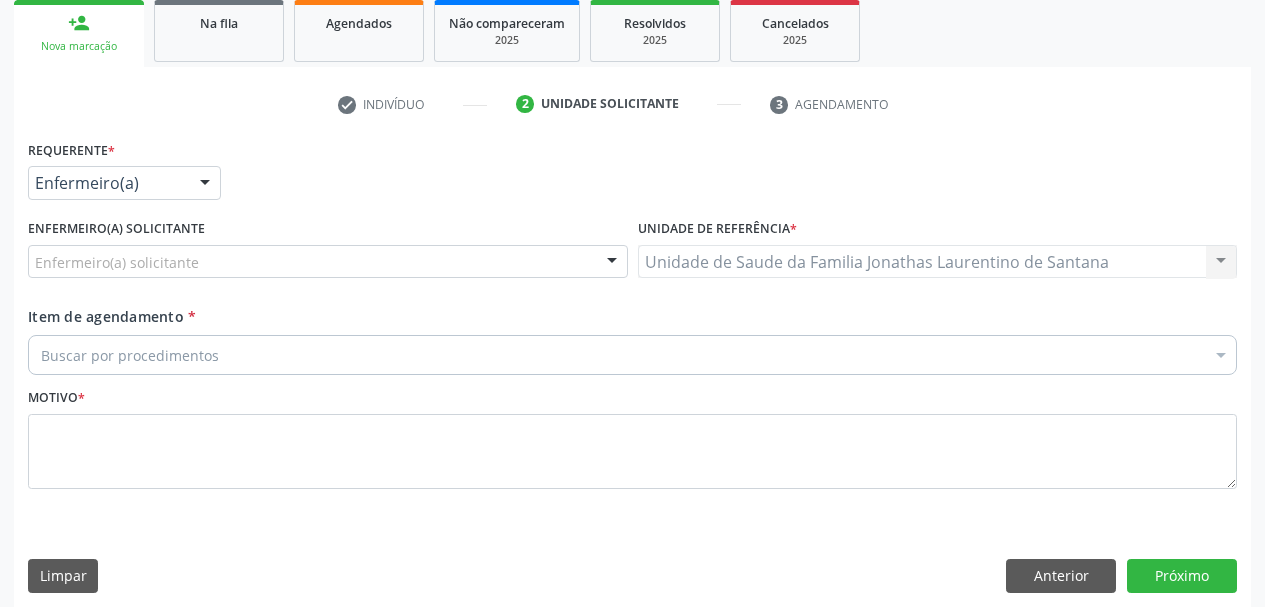 click on "Enfermeiro(a) solicitante
[FIRST] [LAST]   [FIRST] [LAST]   [FIRST] [LAST]   [FIRST] [LAST]   [FIRST] [LAST]   [FIRST] [LAST]   [FIRST] [LAST]   [FIRST] [LAST]   [FIRST] [LAST]   [FIRST] [LAST]   [FIRST] [LAST]   [FIRST] [LAST]   [FIRST] [LAST]
Nenhum resultado encontrado para: "   "
Não há nenhuma opção para ser exibida." at bounding box center [328, 262] 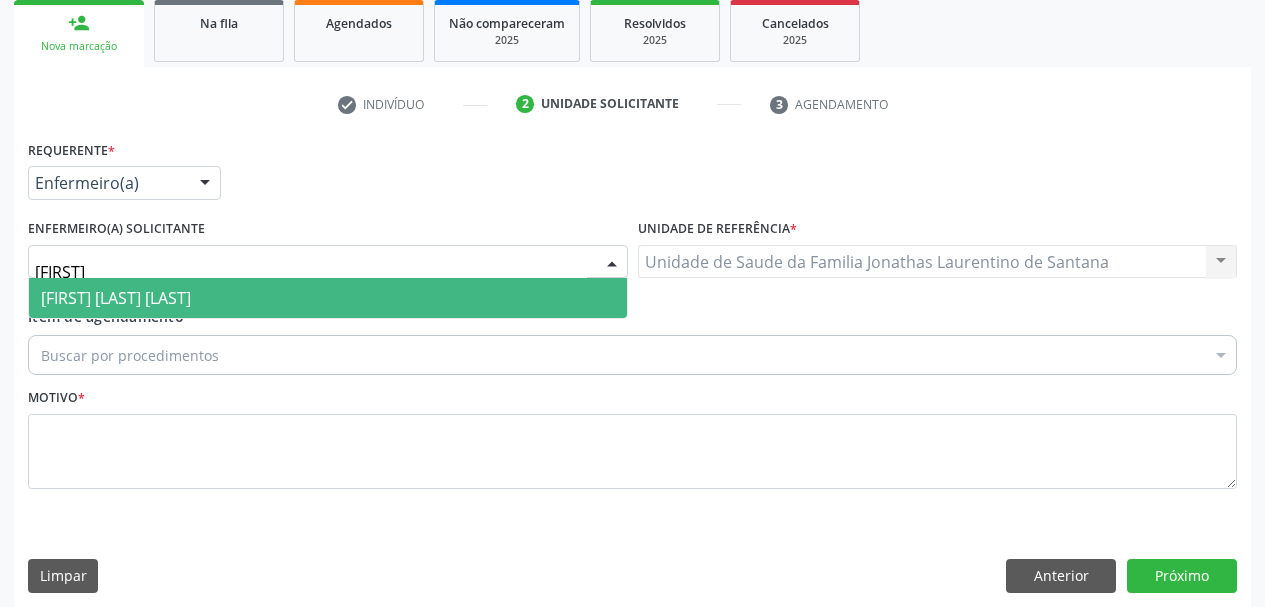 type on "taiz" 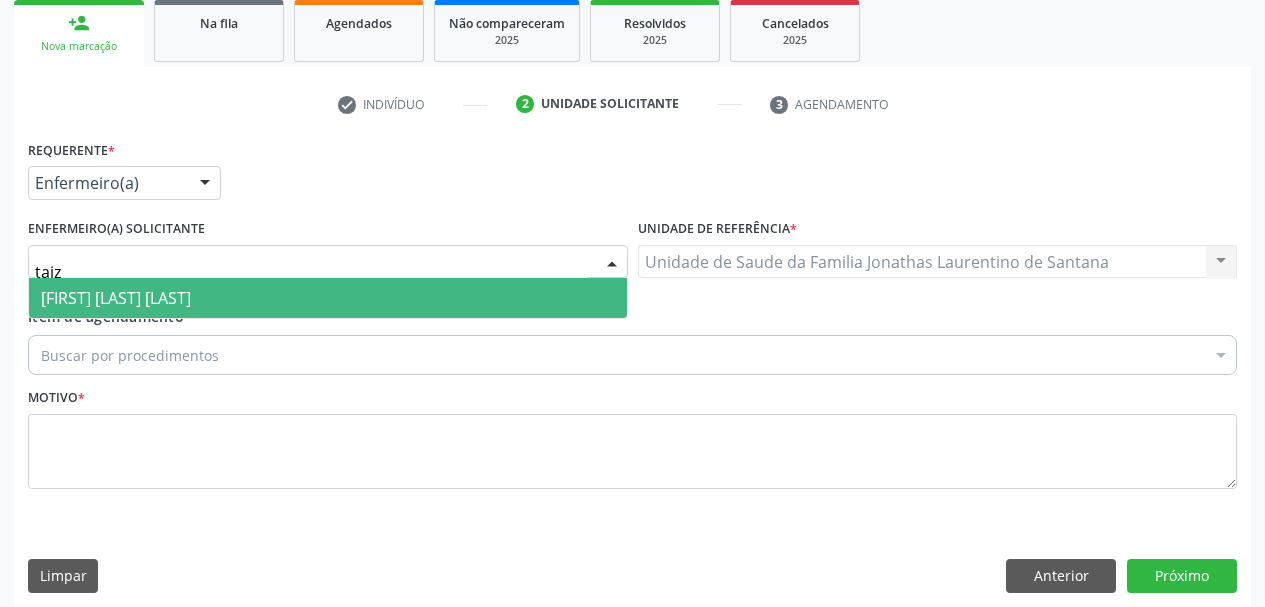 click on "[FIRST] [LAST] [LAST]" at bounding box center [116, 298] 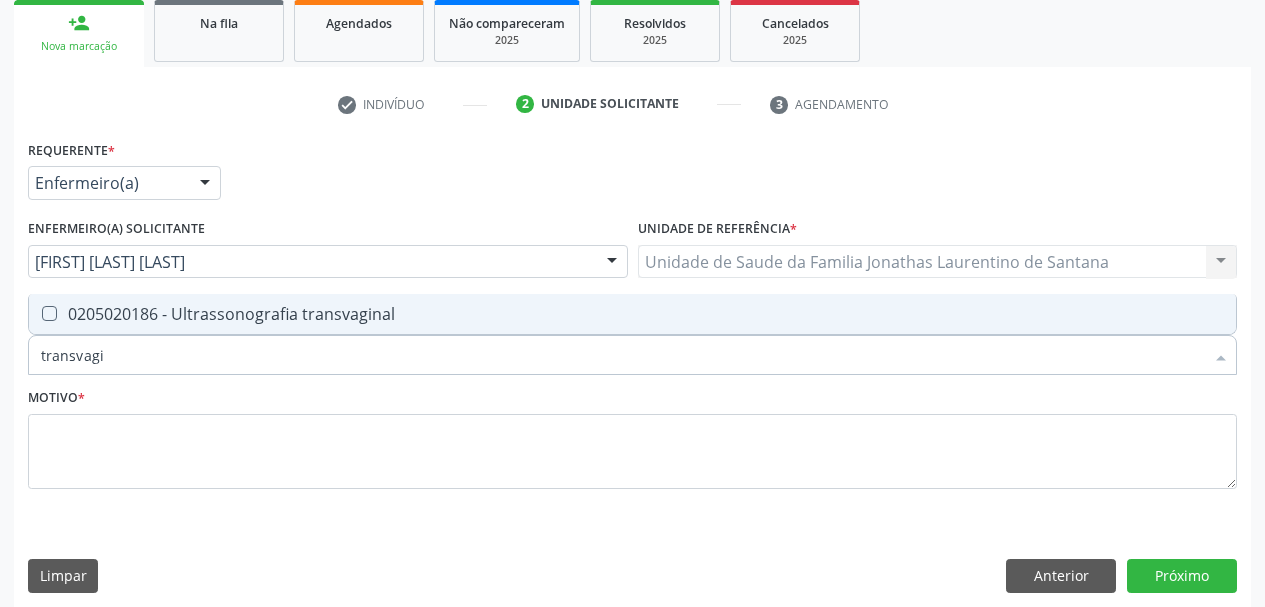 type on "transvagin" 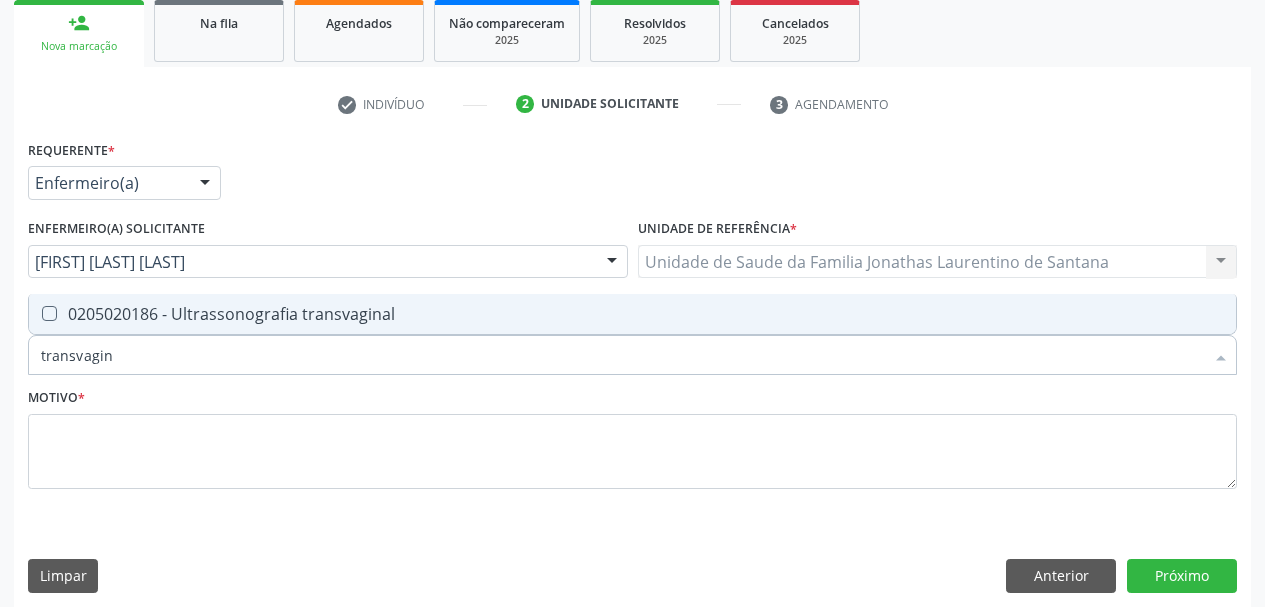 click on "0205020186 - Ultrassonografia transvaginal" at bounding box center [632, 314] 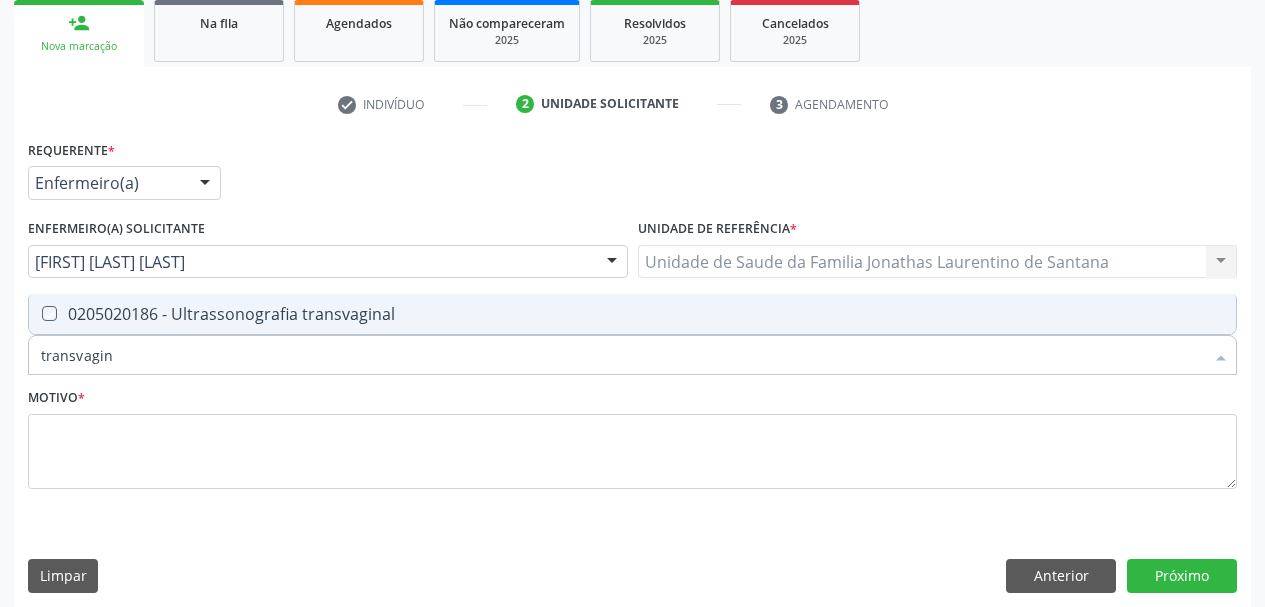 checkbox on "true" 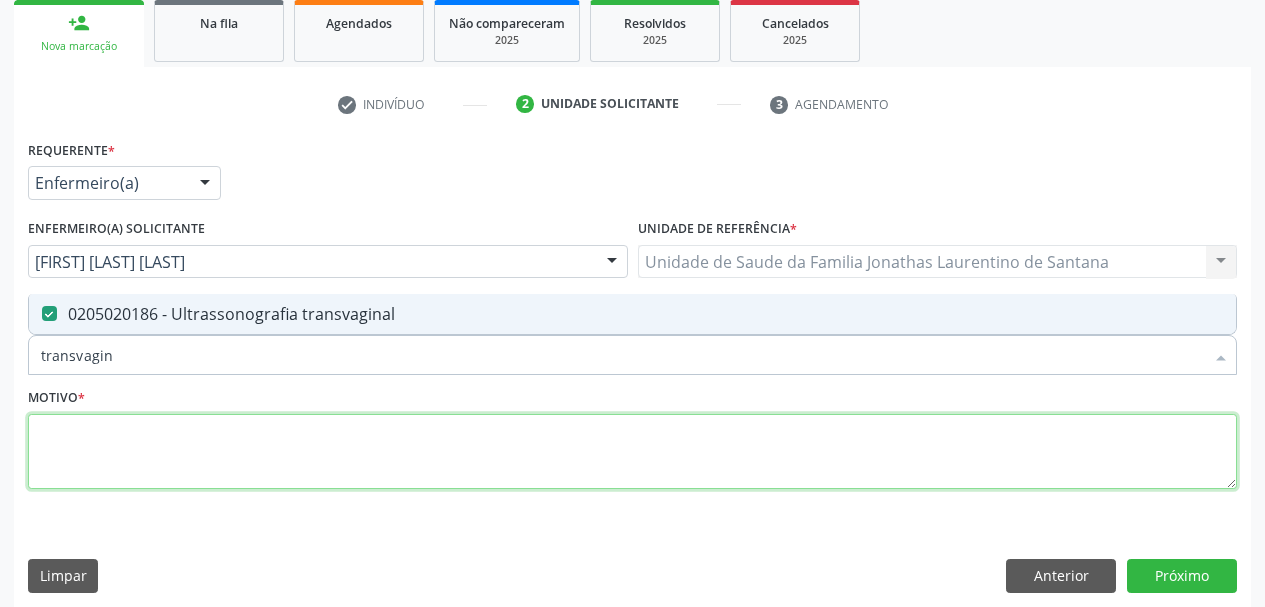 click at bounding box center (632, 452) 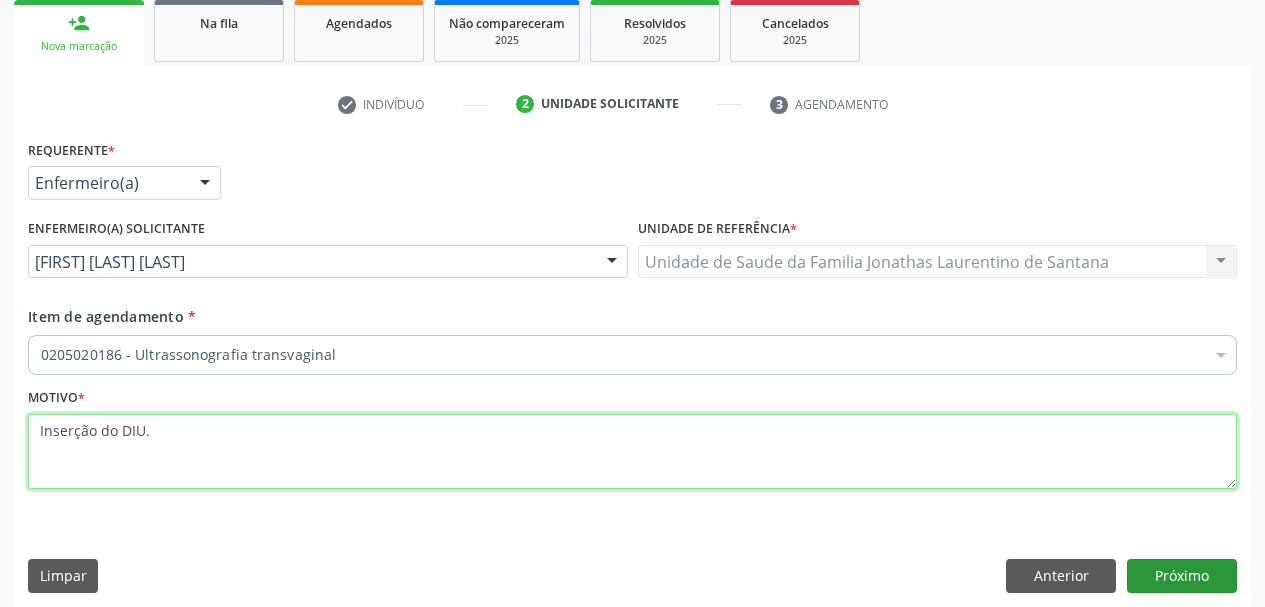 type on "Inserção do DIU." 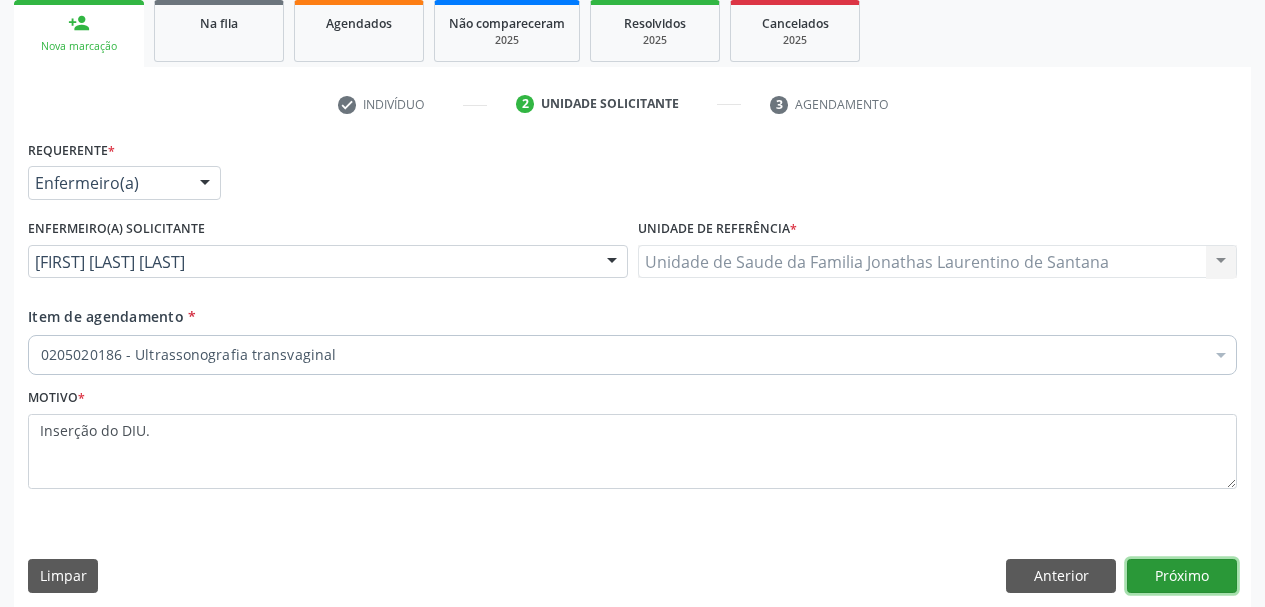 click on "Próximo" at bounding box center [1182, 576] 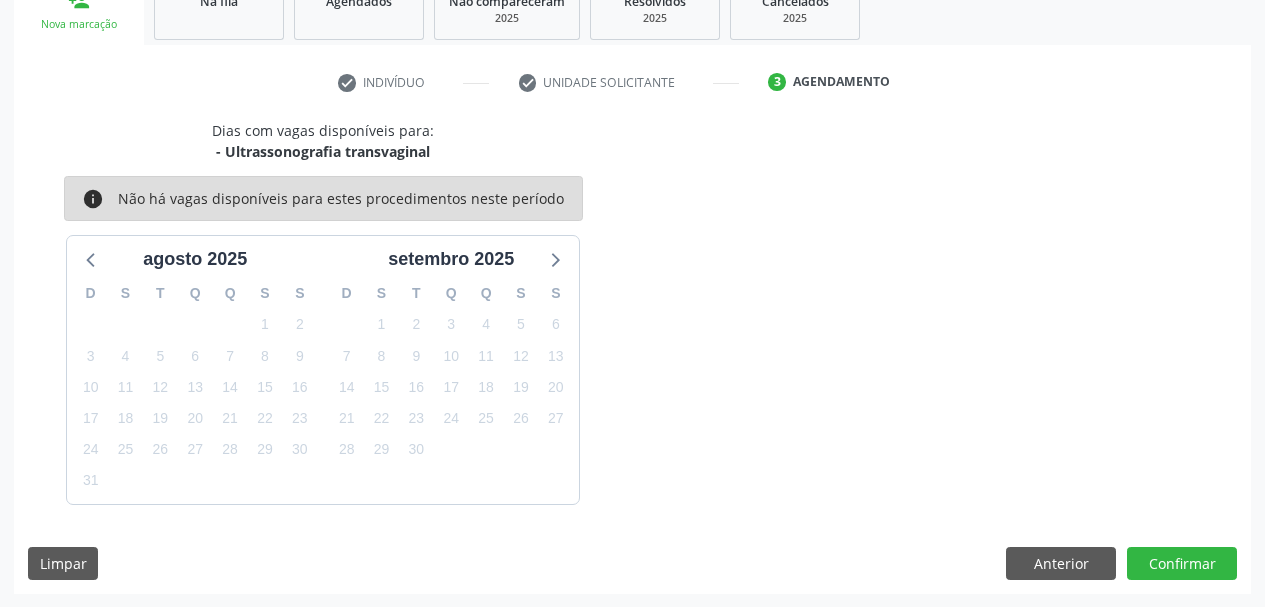 scroll, scrollTop: 322, scrollLeft: 0, axis: vertical 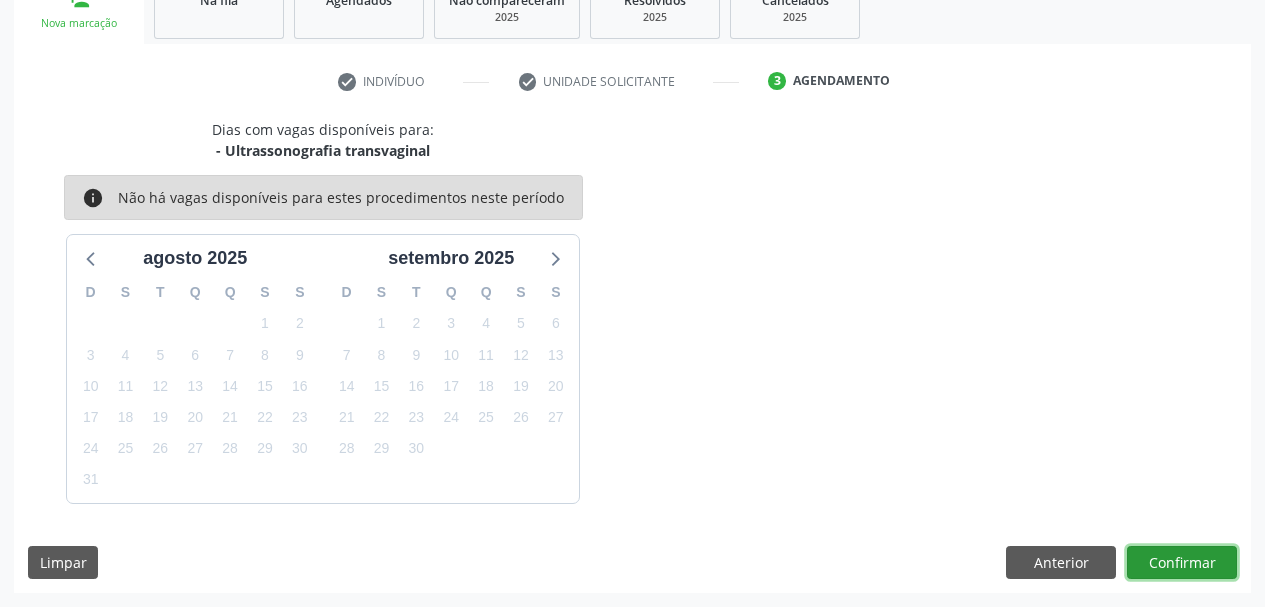 click on "Confirmar" at bounding box center (1182, 563) 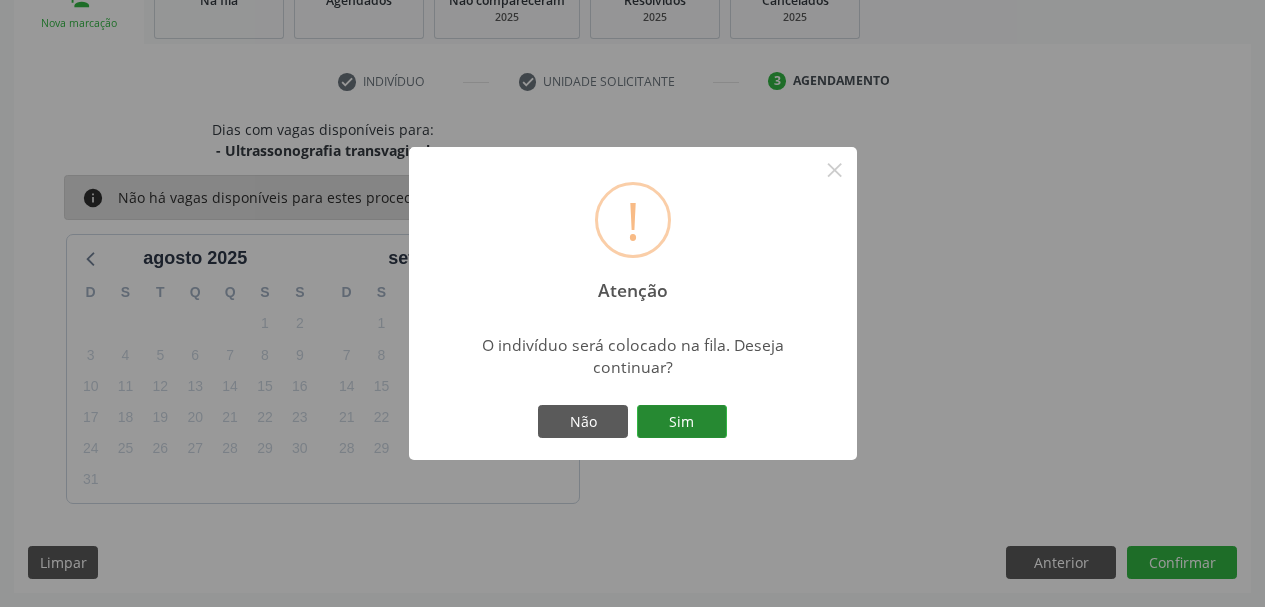 click on "Sim" at bounding box center [682, 422] 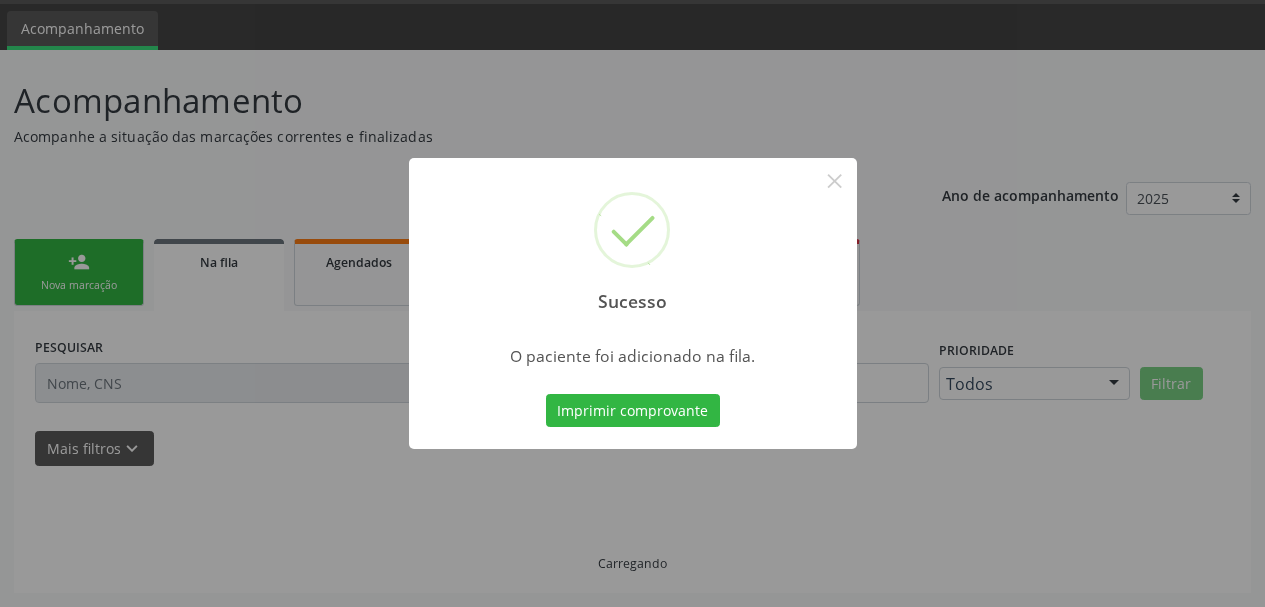 scroll, scrollTop: 60, scrollLeft: 0, axis: vertical 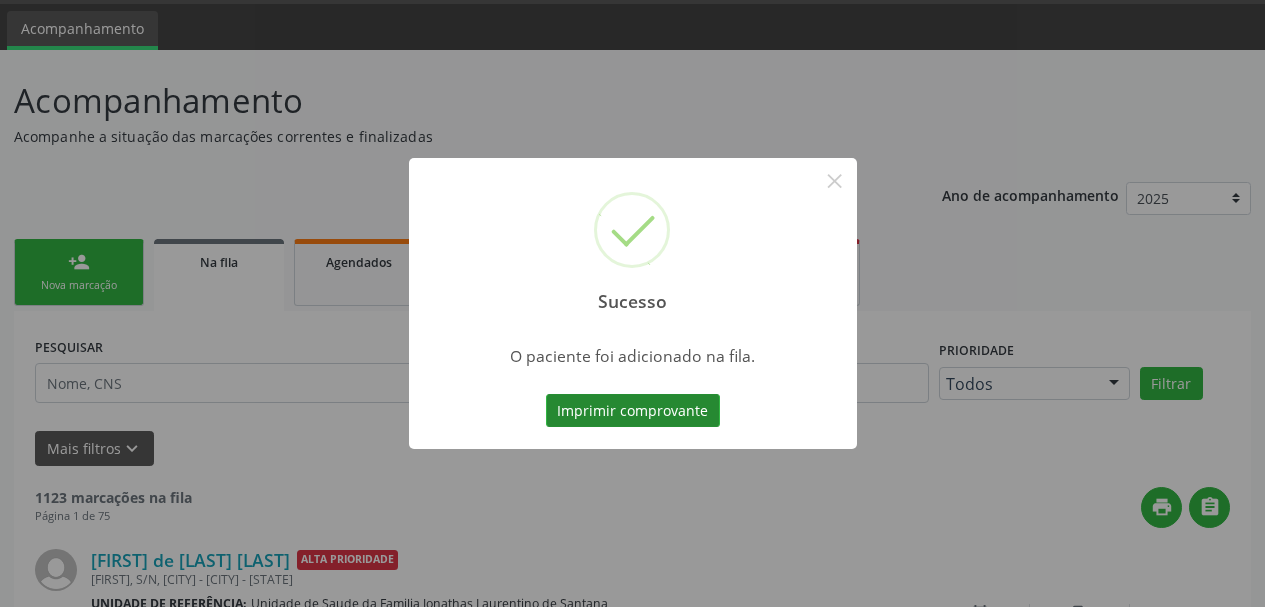 click on "Imprimir comprovante" at bounding box center (633, 411) 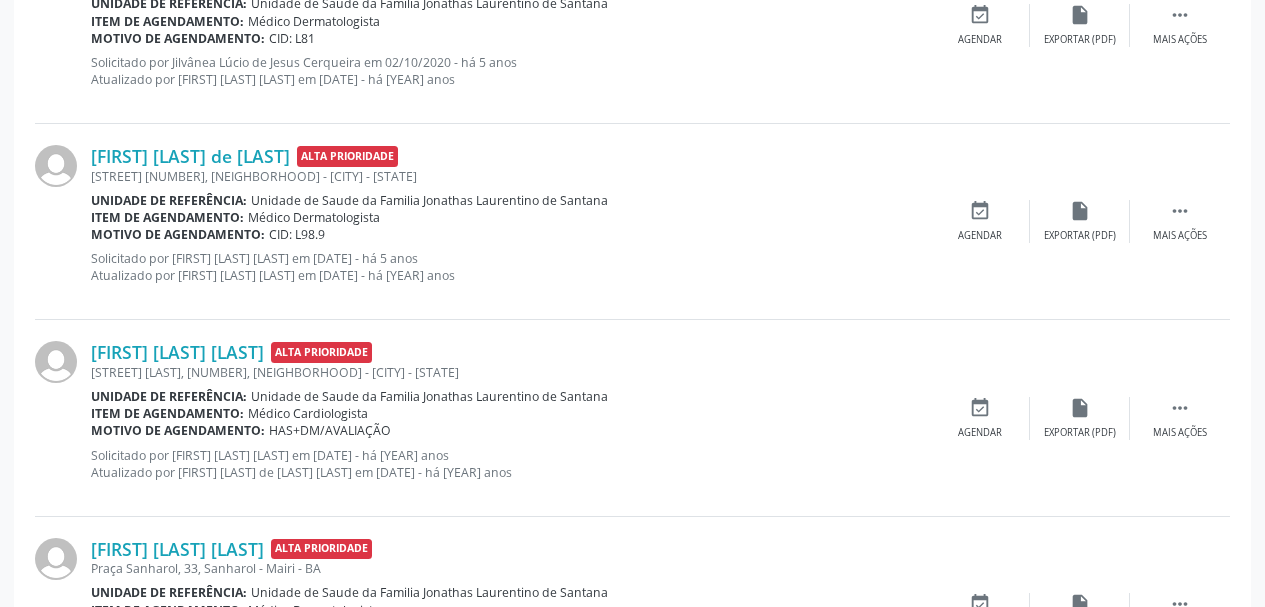scroll, scrollTop: 160, scrollLeft: 0, axis: vertical 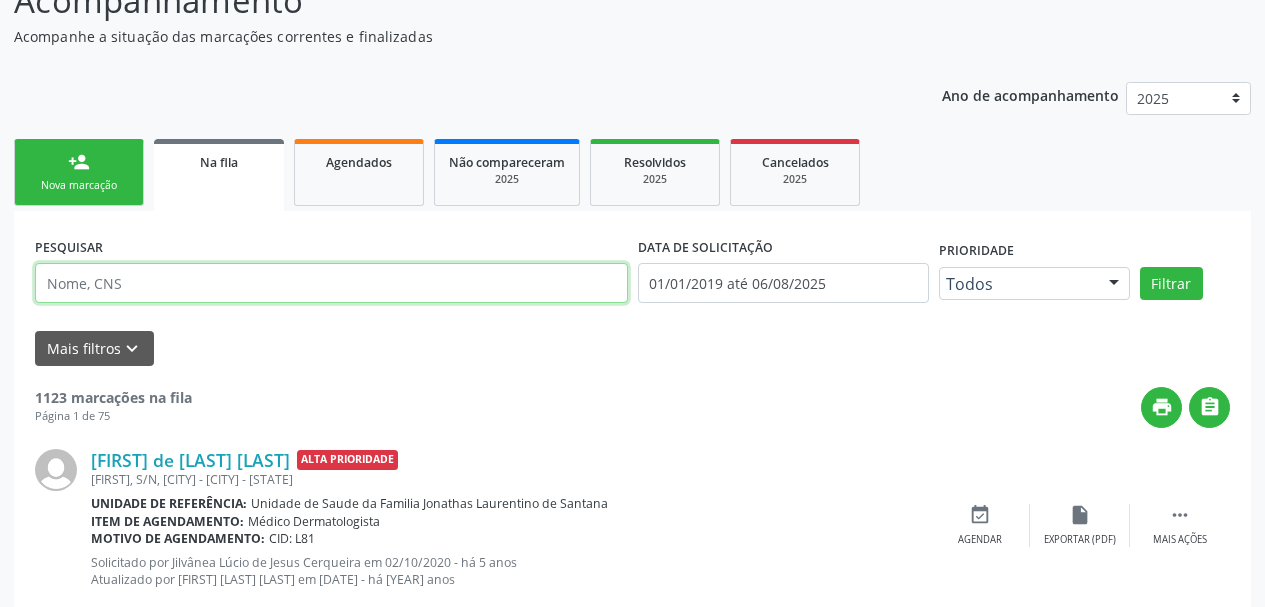 click at bounding box center [331, 283] 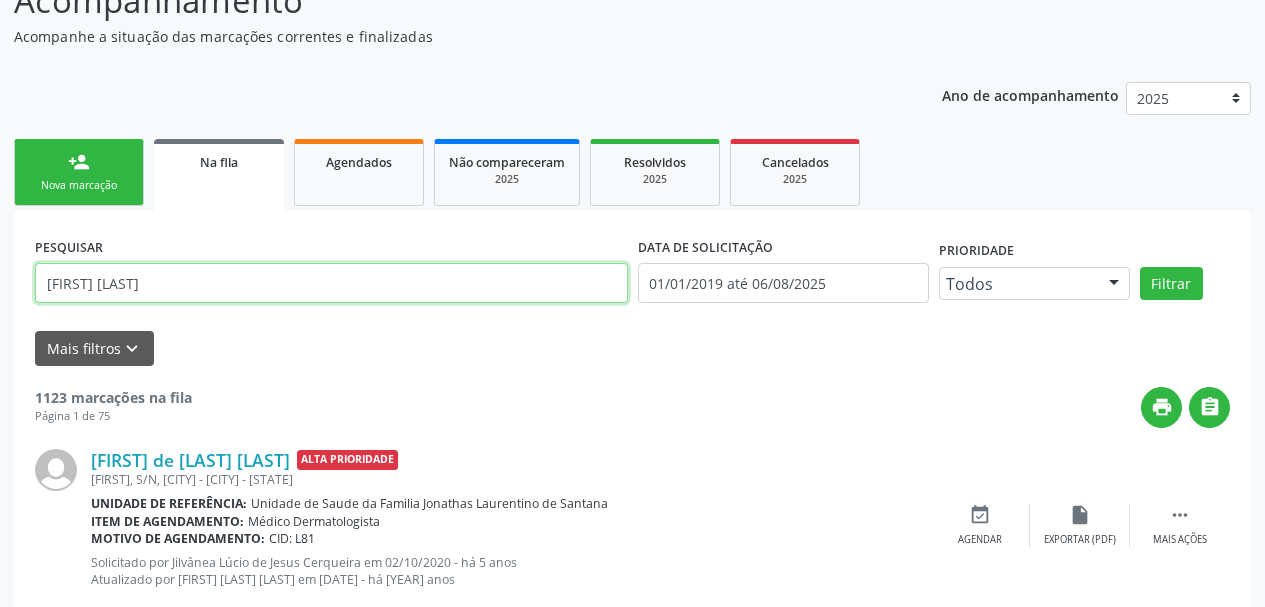 click on "Filtrar" at bounding box center (1171, 284) 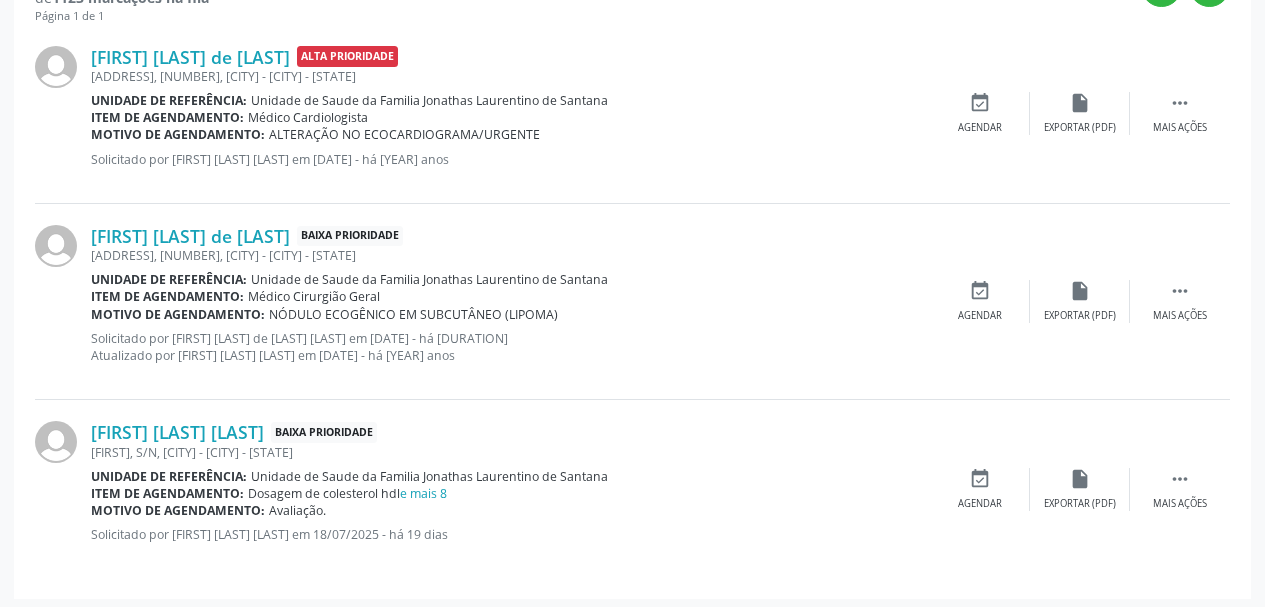 scroll, scrollTop: 587, scrollLeft: 0, axis: vertical 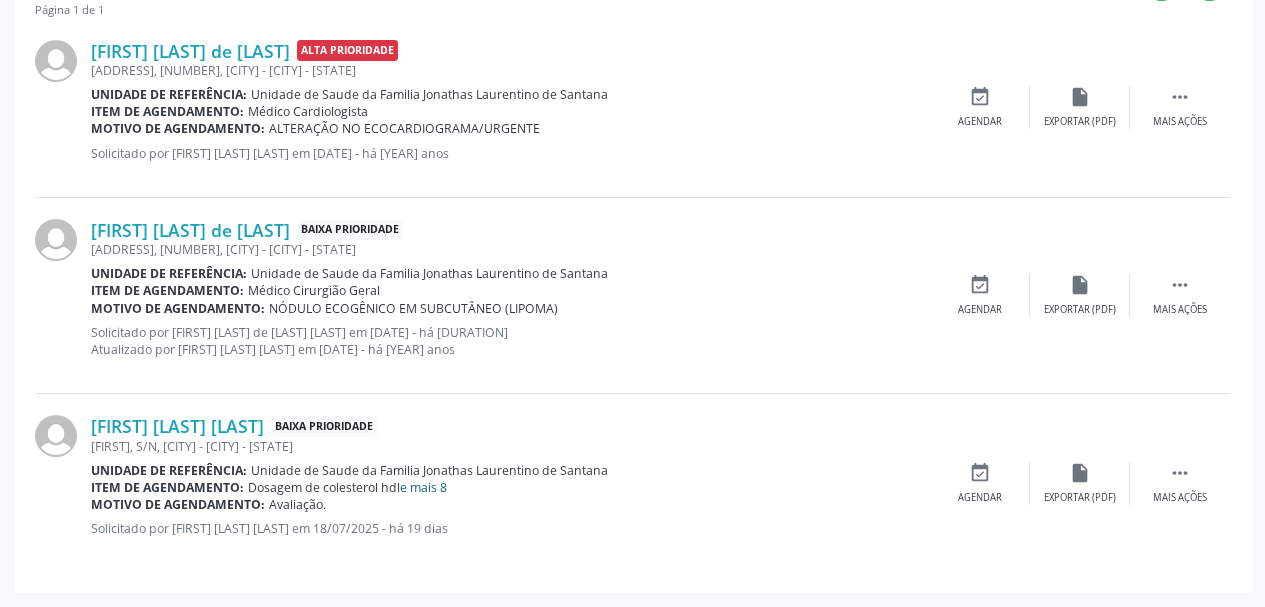 click on "e mais 8" at bounding box center (423, 487) 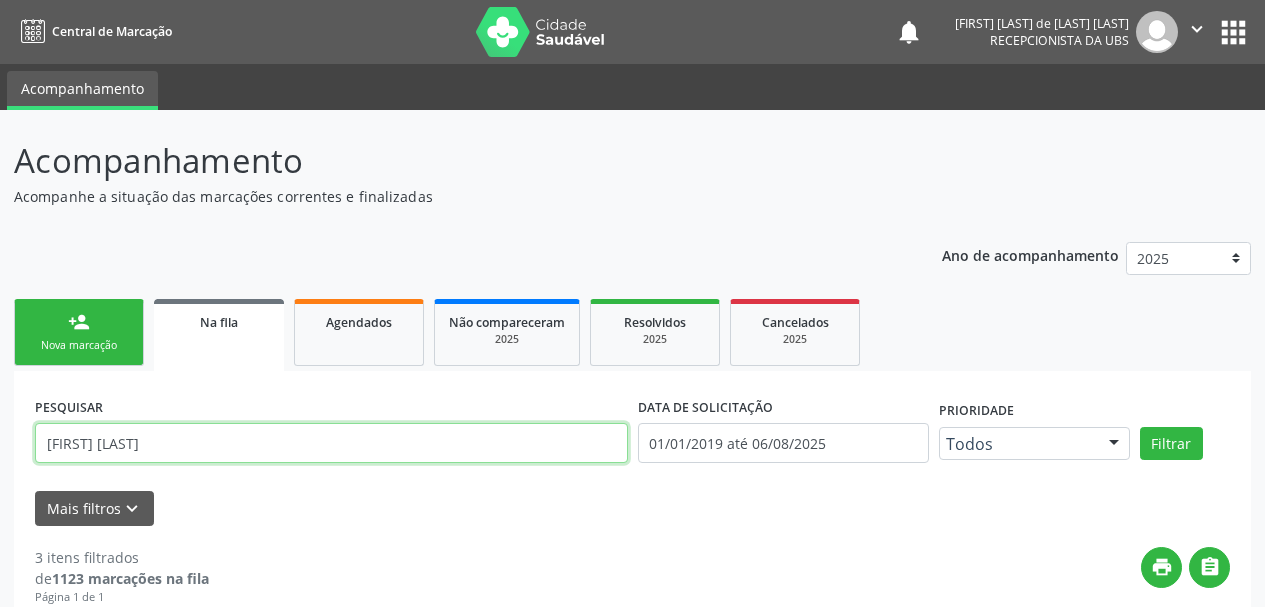 drag, startPoint x: 184, startPoint y: 432, endPoint x: 0, endPoint y: 440, distance: 184.17383 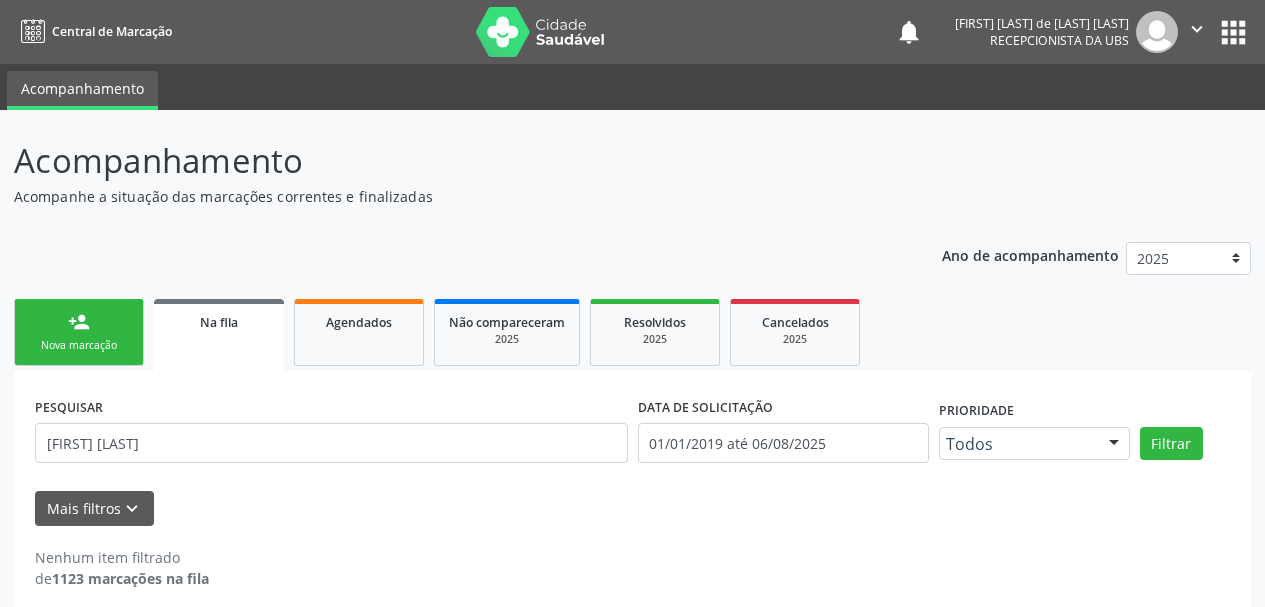 scroll, scrollTop: 17, scrollLeft: 0, axis: vertical 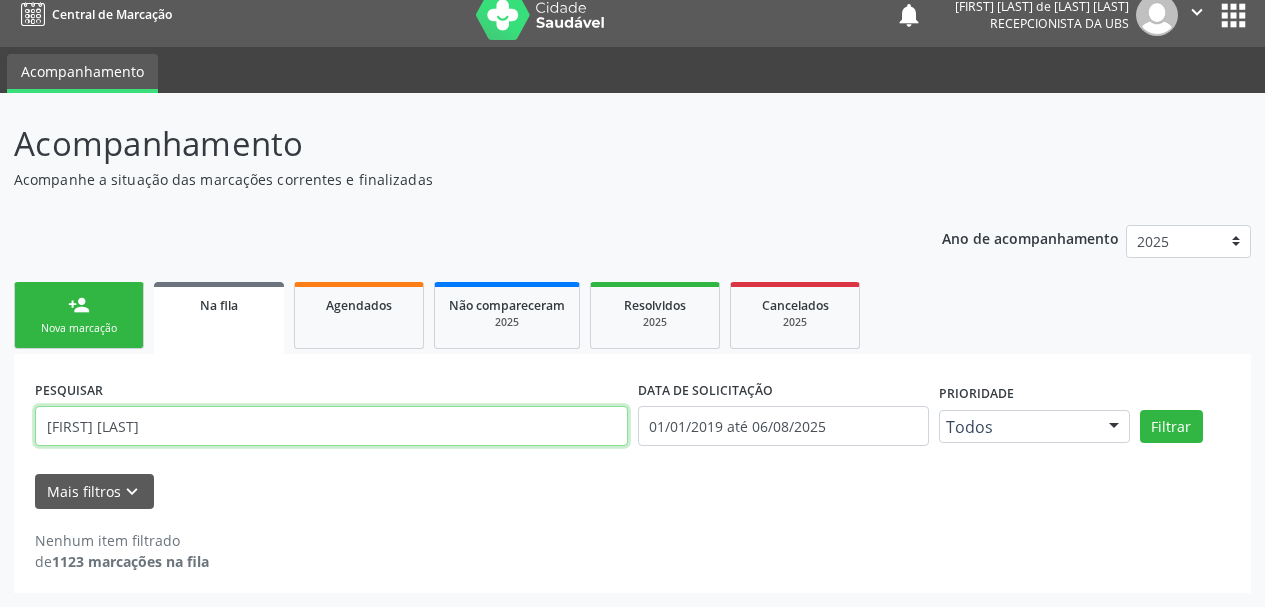 drag, startPoint x: 176, startPoint y: 429, endPoint x: 0, endPoint y: 412, distance: 176.81912 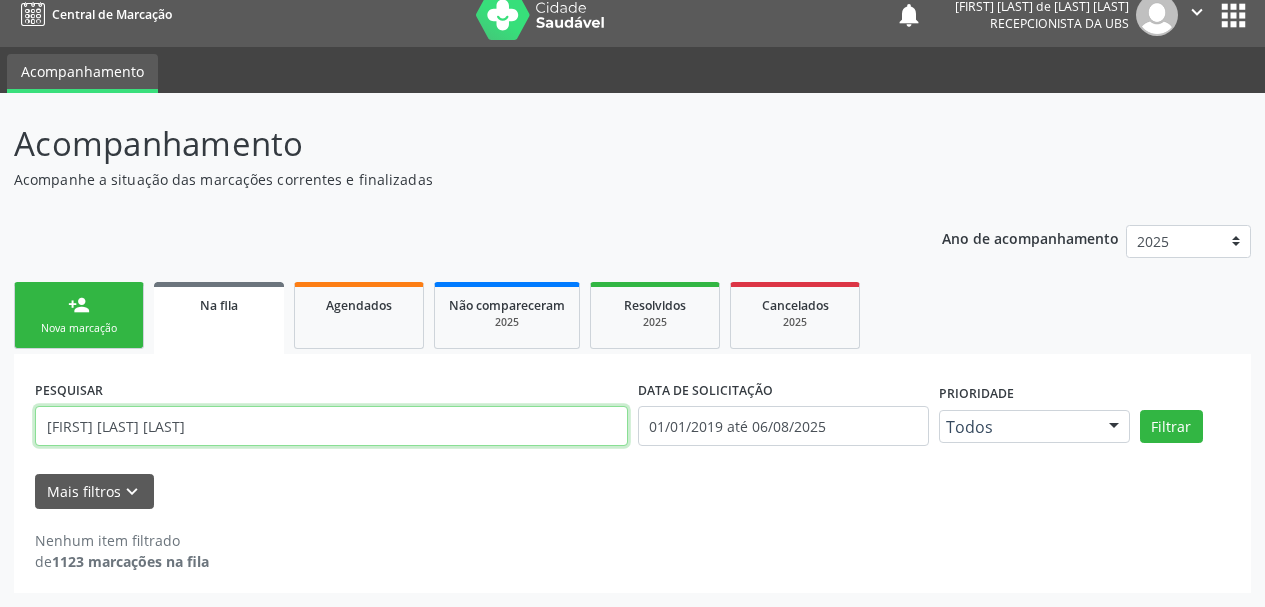 type on "[FIRST] [LAST] [LAST]" 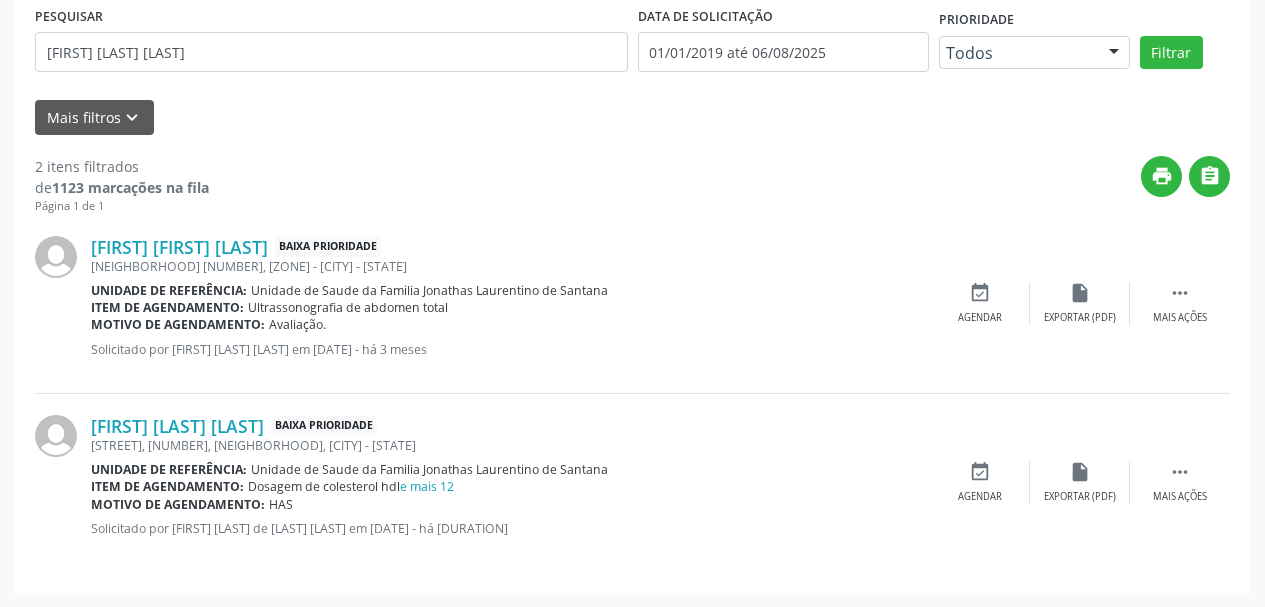 scroll, scrollTop: 0, scrollLeft: 0, axis: both 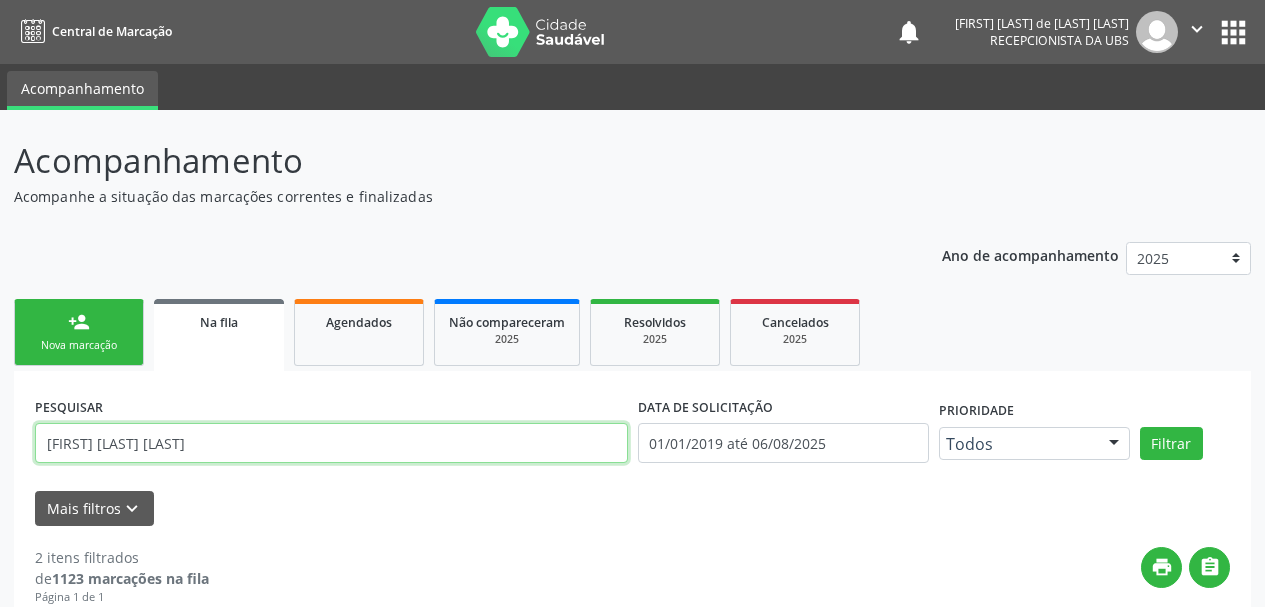 drag, startPoint x: 161, startPoint y: 446, endPoint x: 0, endPoint y: 456, distance: 161.31026 